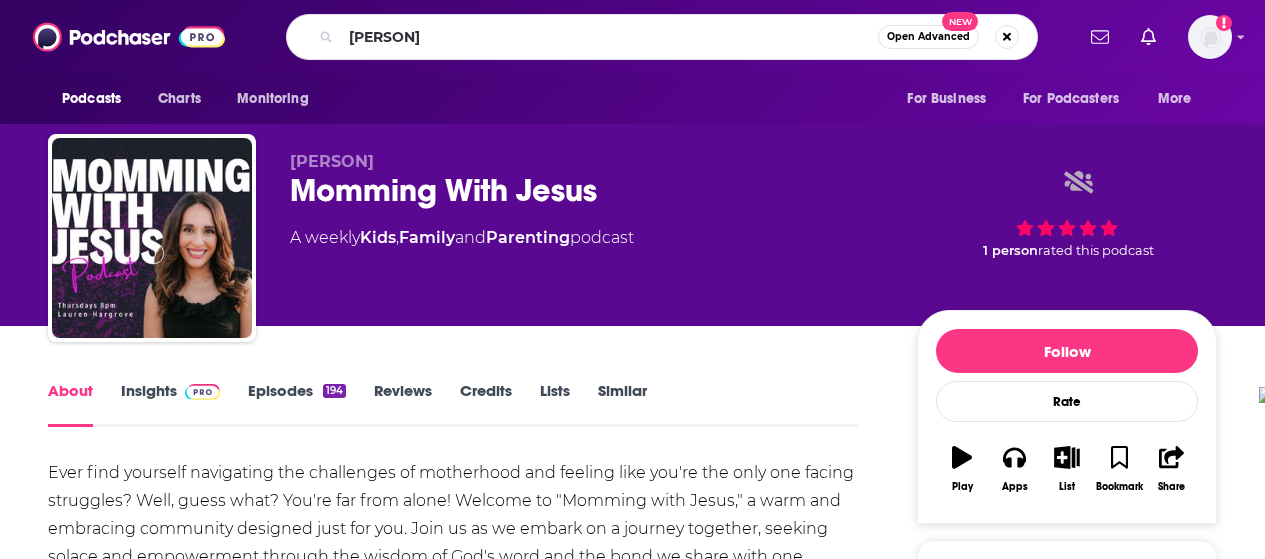scroll, scrollTop: 0, scrollLeft: 0, axis: both 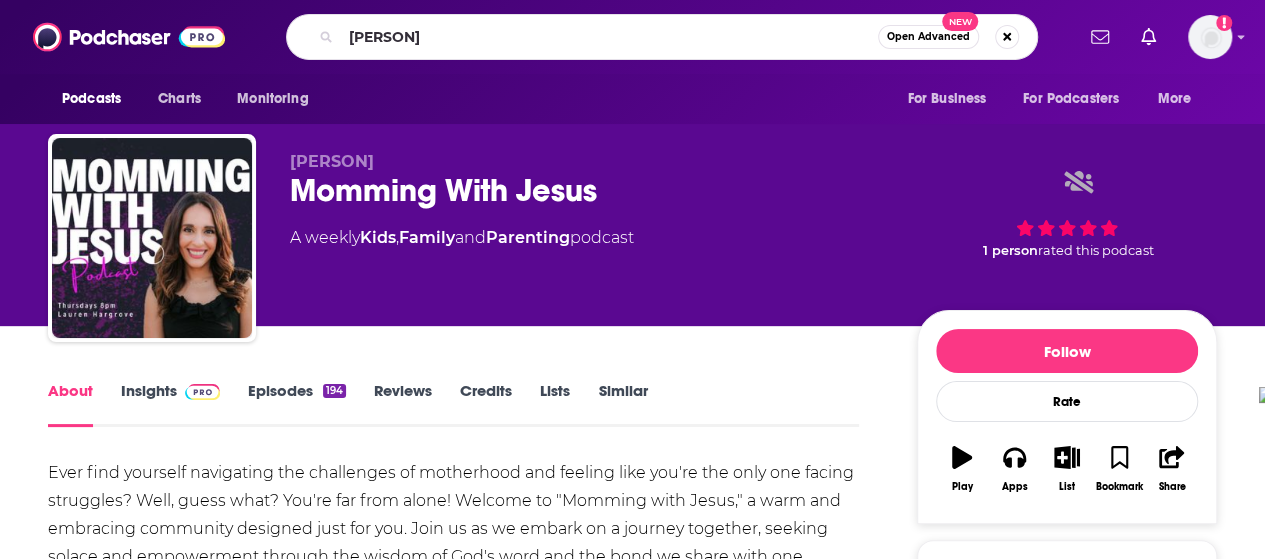 type on "[PERSON]" 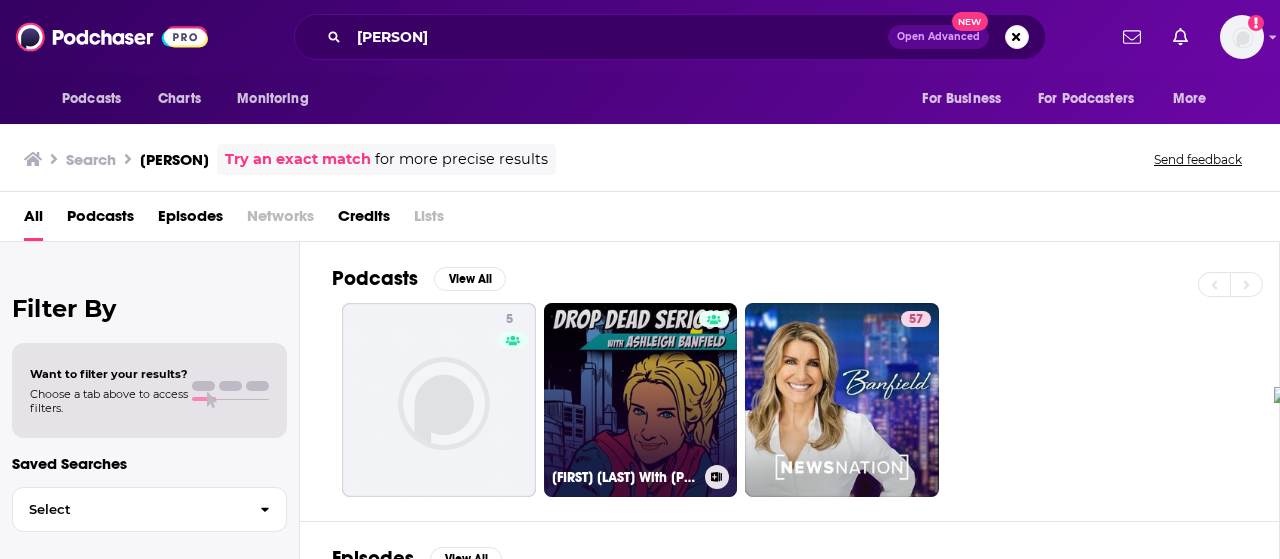 click on "[FIRST] [LAST] With [PERSON]" at bounding box center [641, 400] 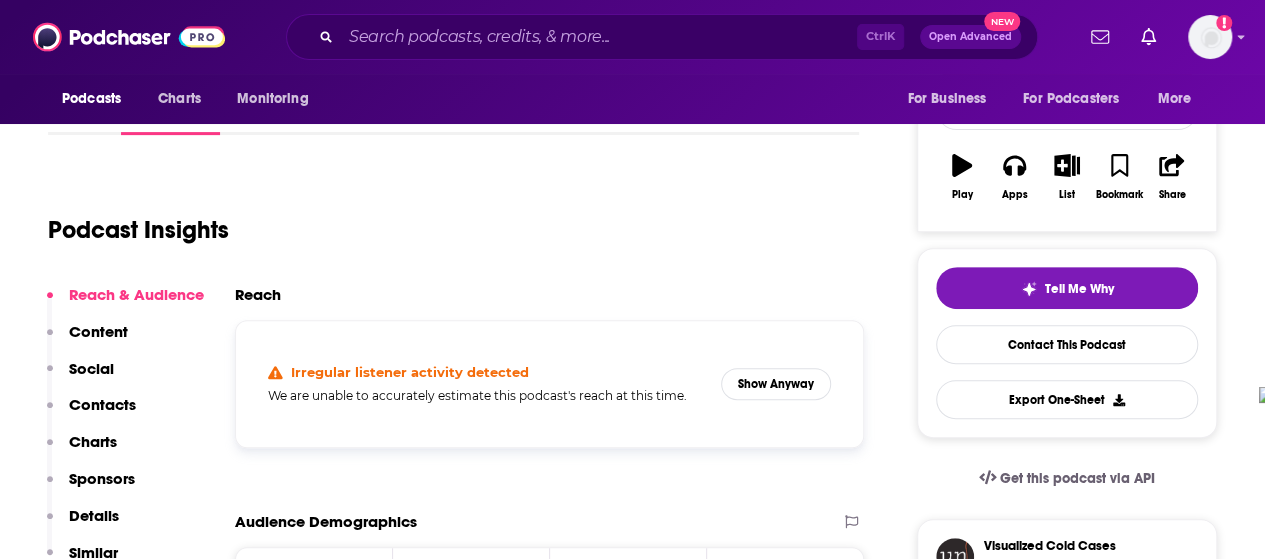 scroll, scrollTop: 0, scrollLeft: 0, axis: both 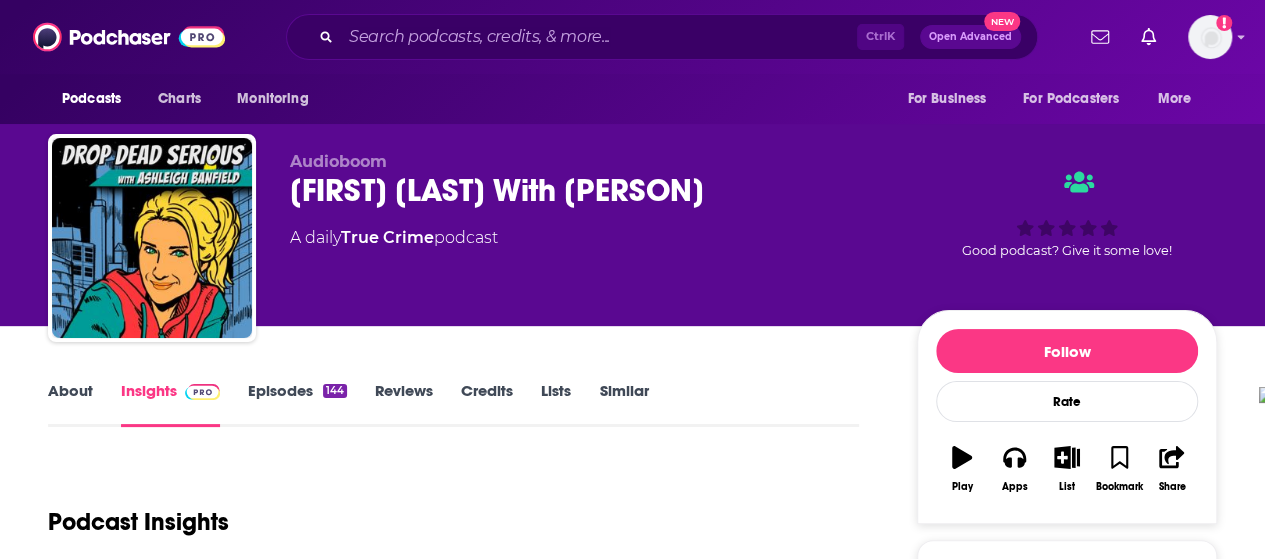 click on "Episodes 144" at bounding box center [297, 404] 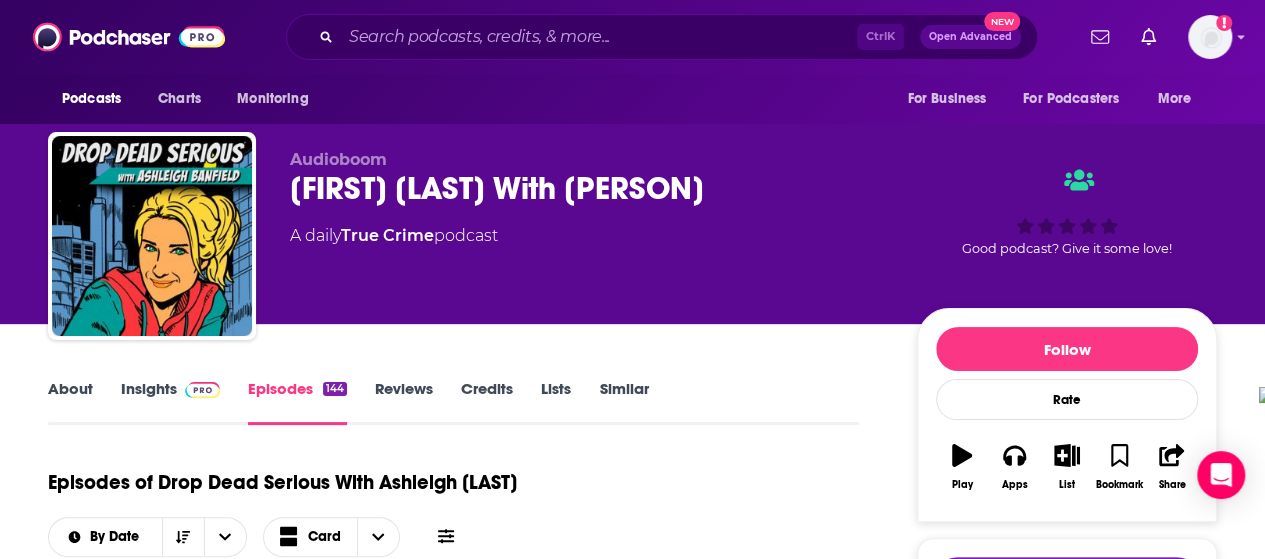 scroll, scrollTop: 0, scrollLeft: 0, axis: both 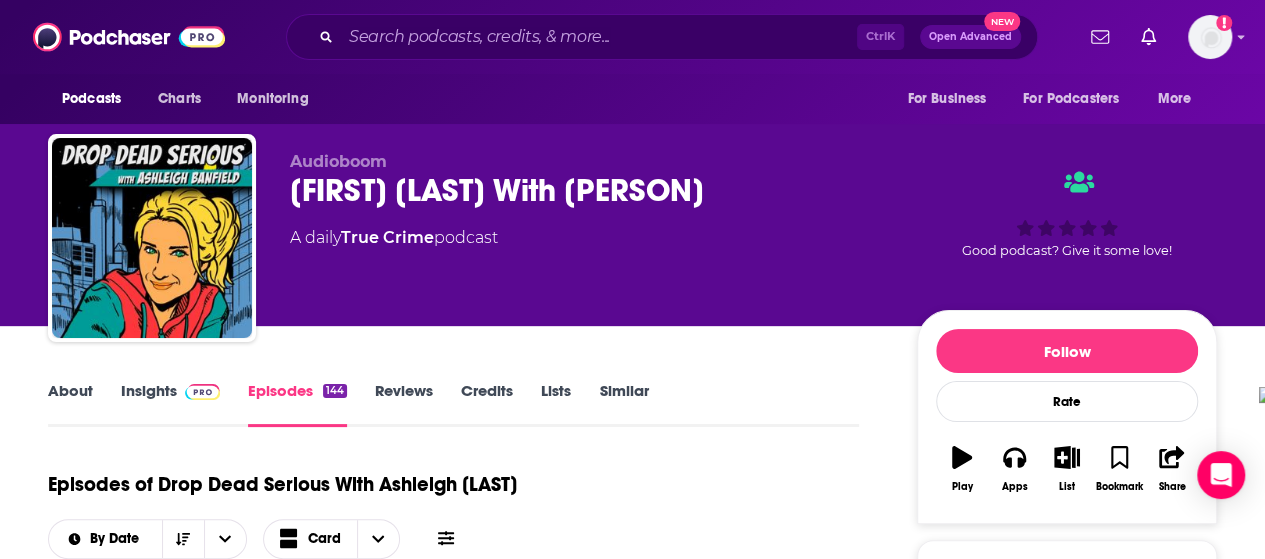 click at bounding box center (198, 390) 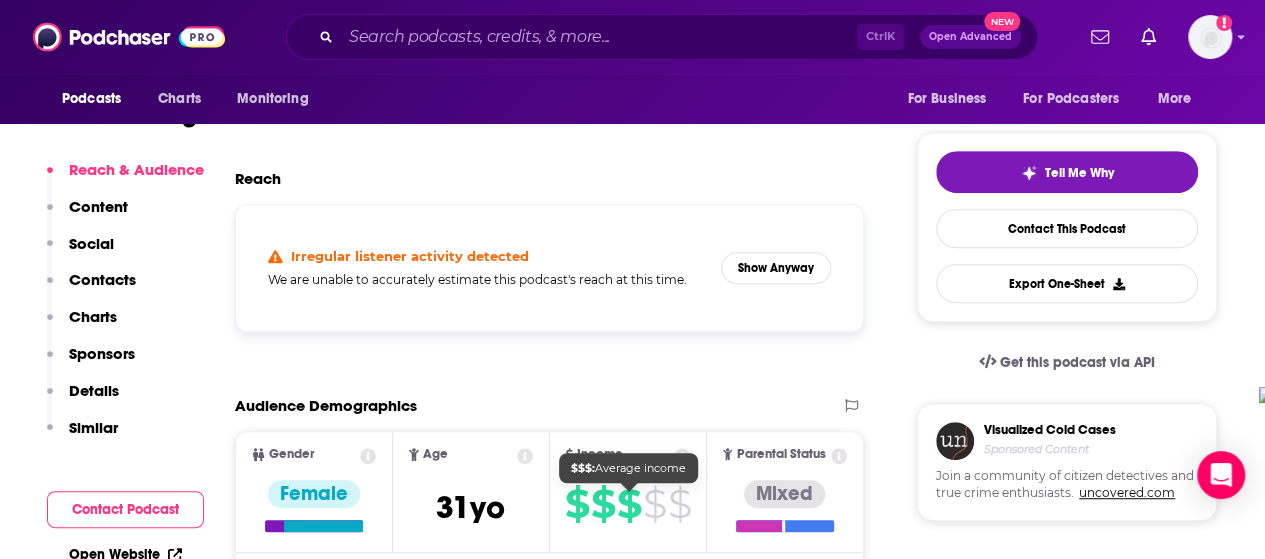scroll, scrollTop: 400, scrollLeft: 0, axis: vertical 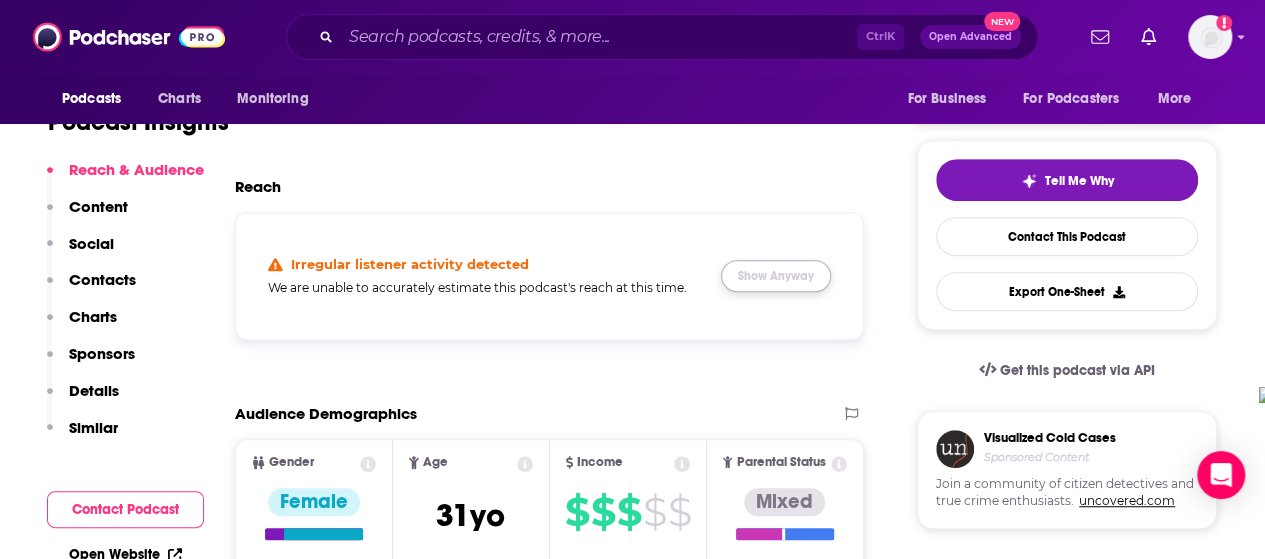 click on "Show Anyway" at bounding box center (776, 276) 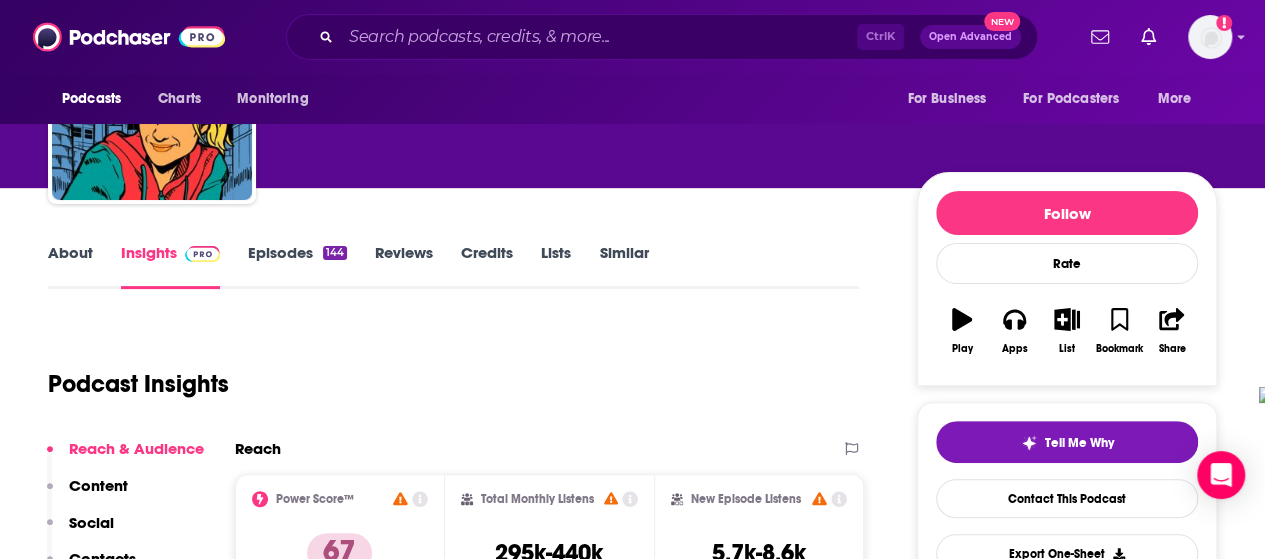 scroll, scrollTop: 0, scrollLeft: 0, axis: both 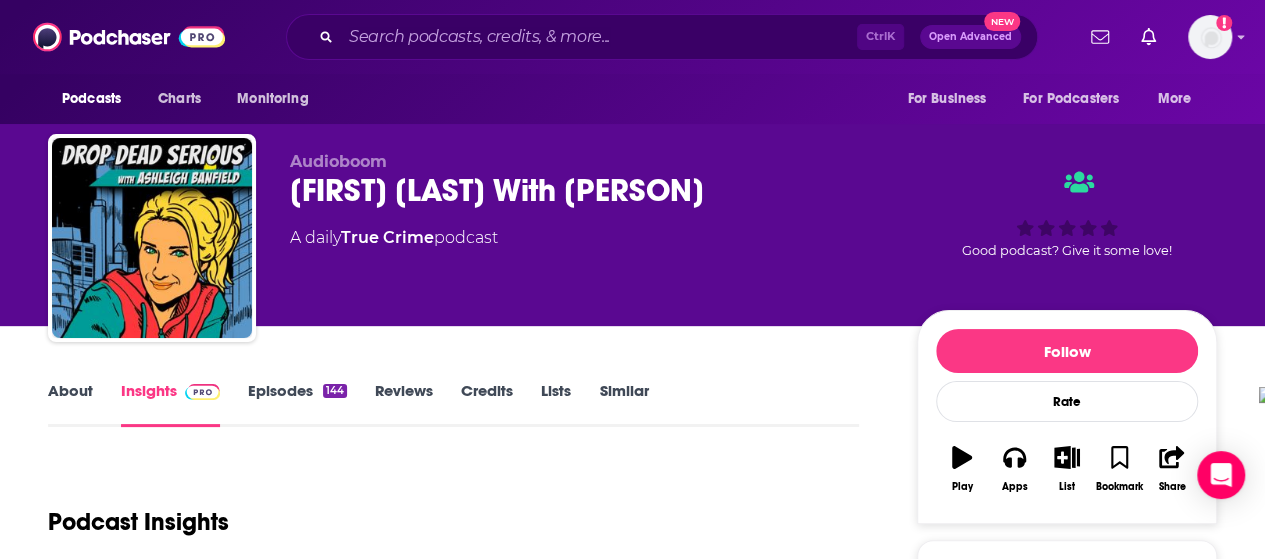 click on "About" at bounding box center (70, 404) 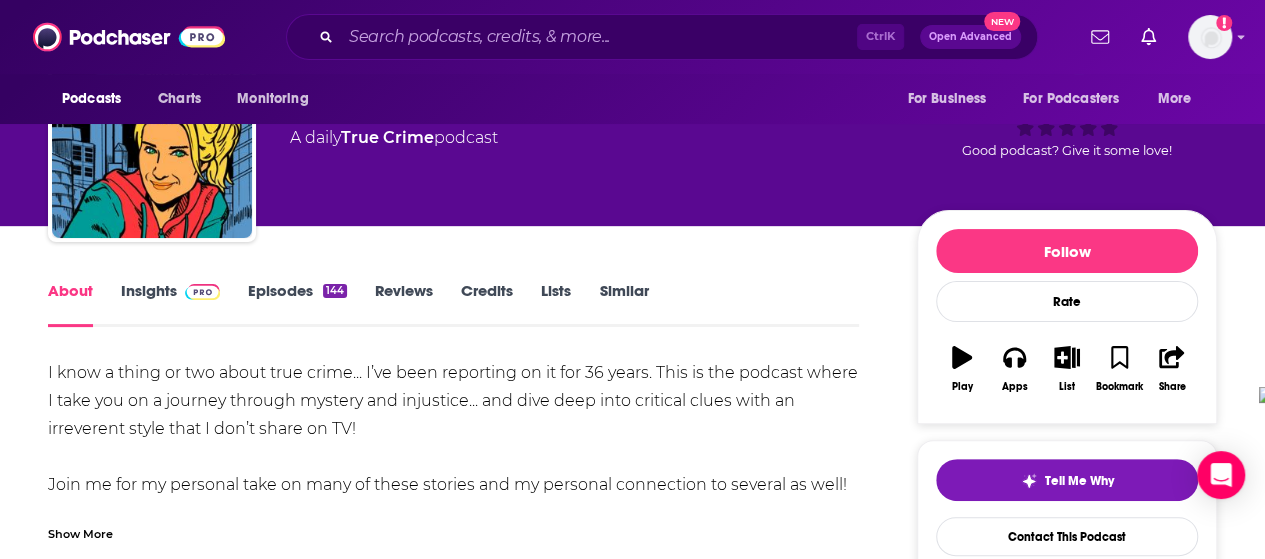 scroll, scrollTop: 200, scrollLeft: 0, axis: vertical 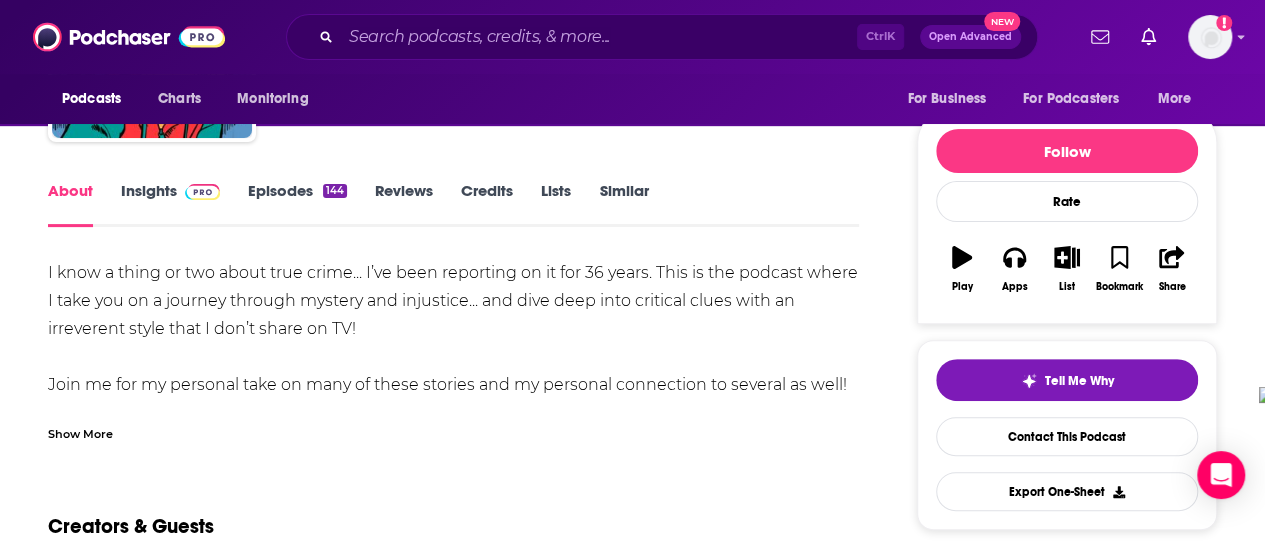 click on "Show More" at bounding box center [80, 432] 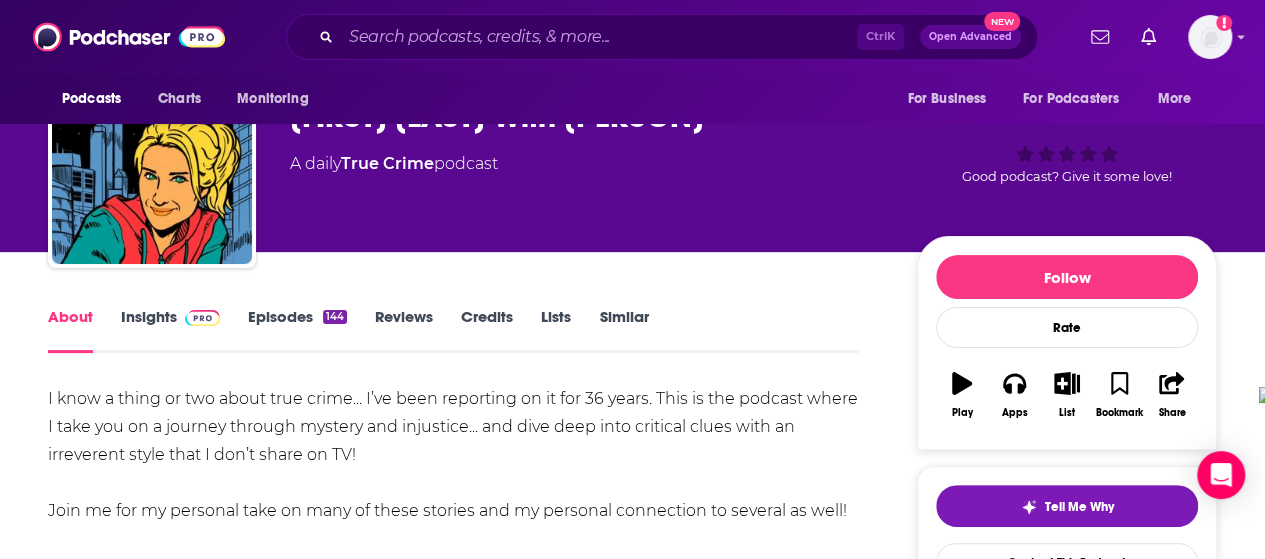 scroll, scrollTop: 0, scrollLeft: 0, axis: both 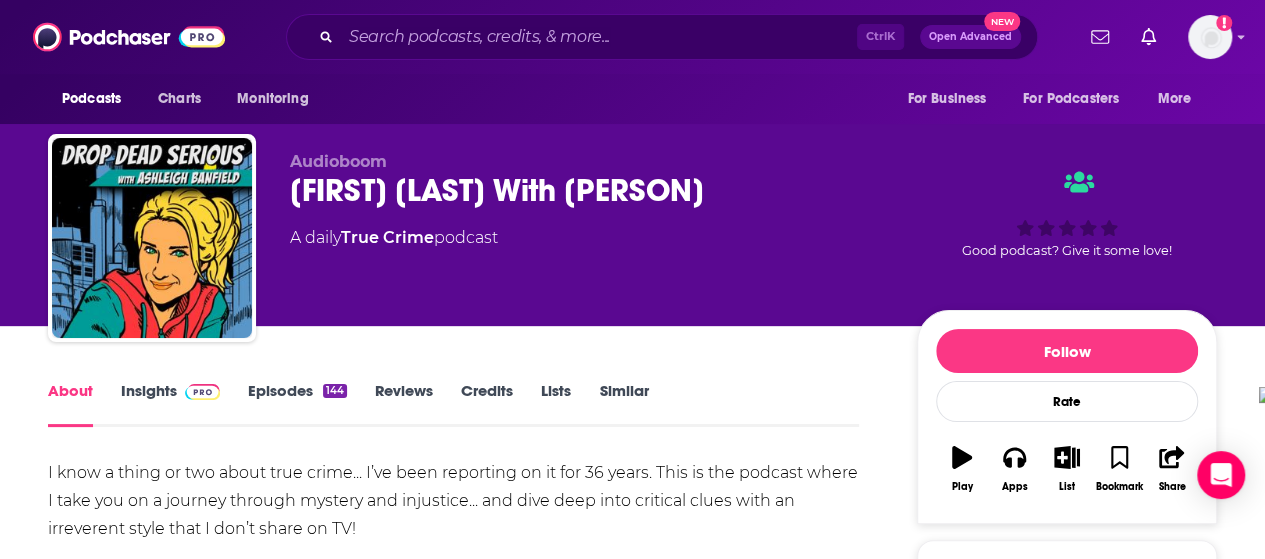 click at bounding box center [202, 392] 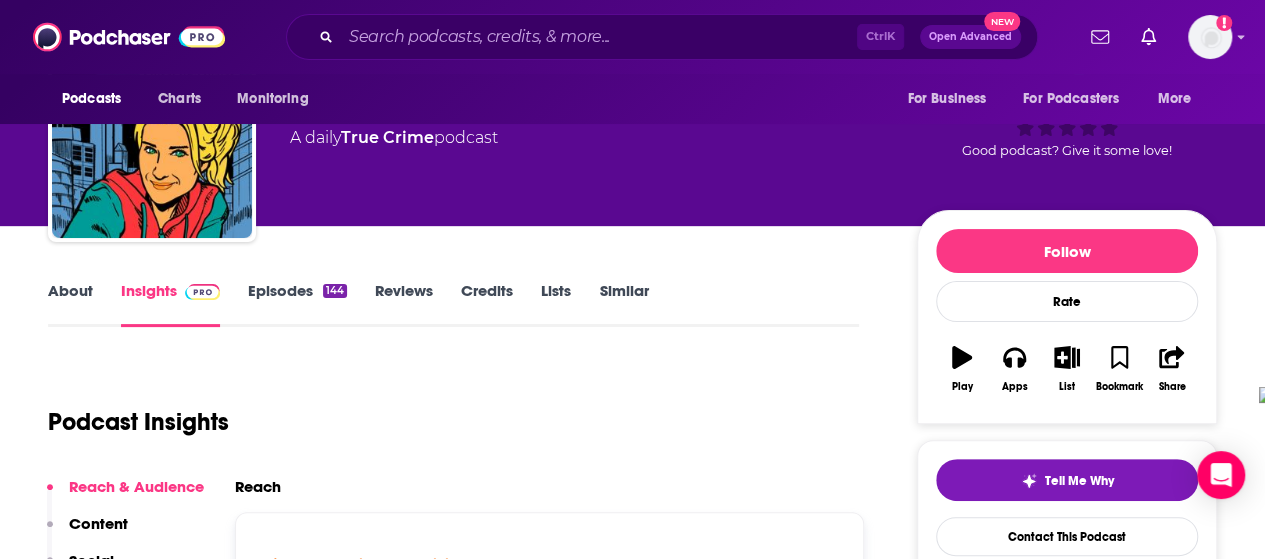 scroll, scrollTop: 0, scrollLeft: 0, axis: both 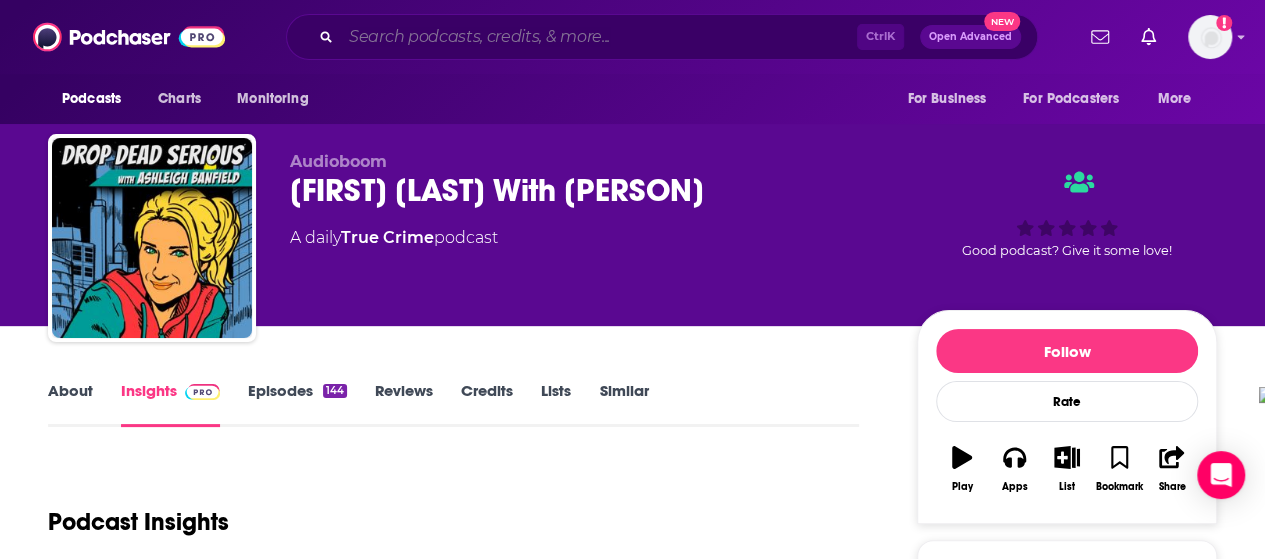 click at bounding box center (599, 37) 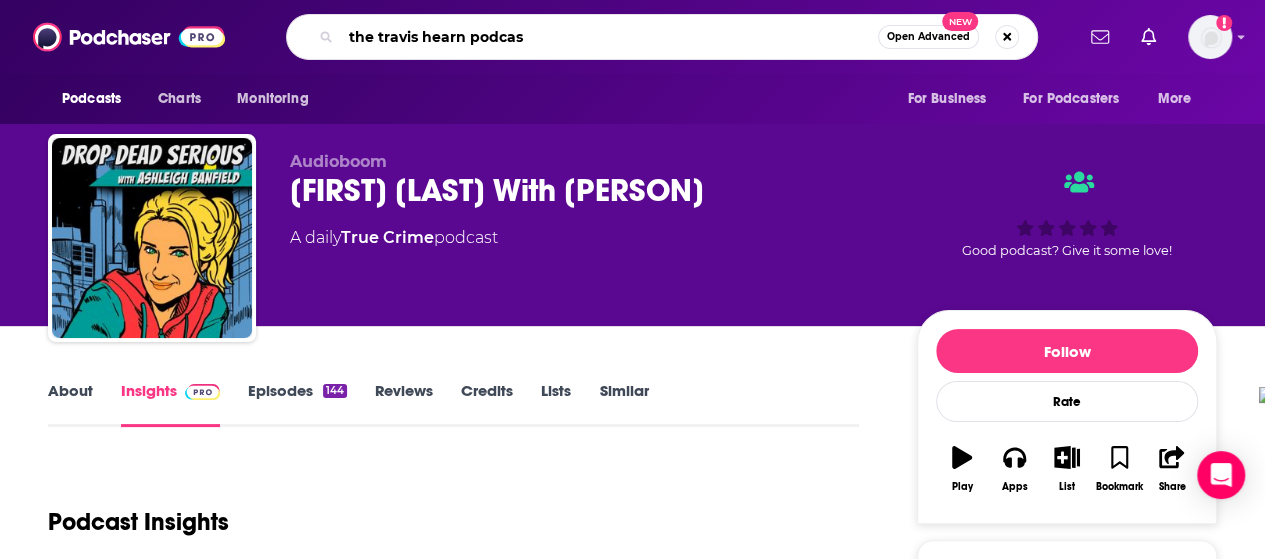 type on "the travis hearn podcast" 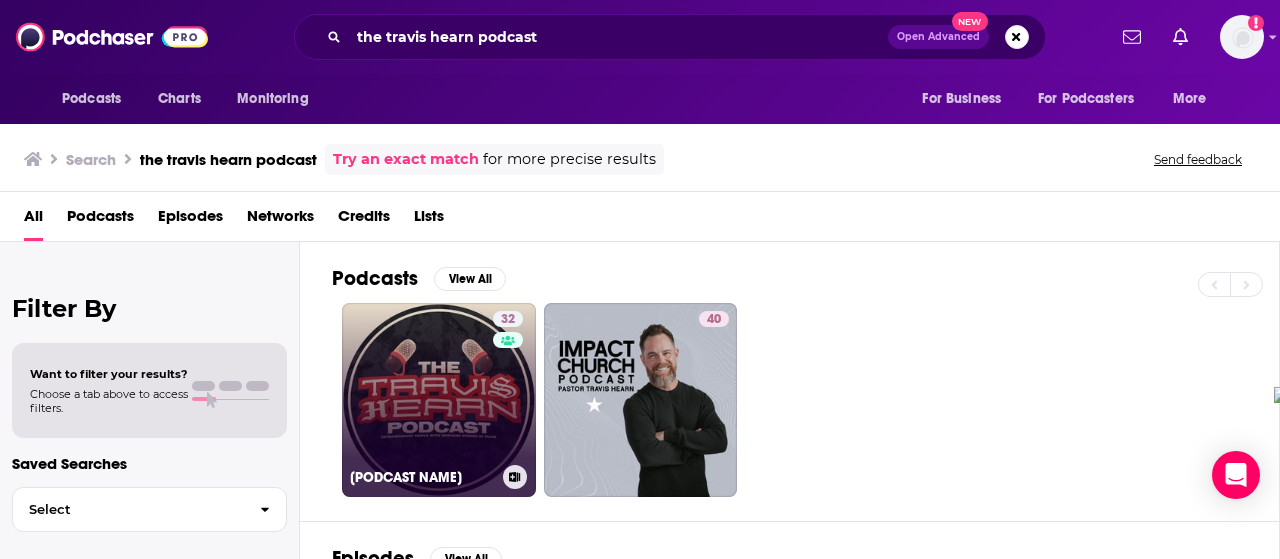click on "32 The [PERSON] Podcast" at bounding box center [439, 400] 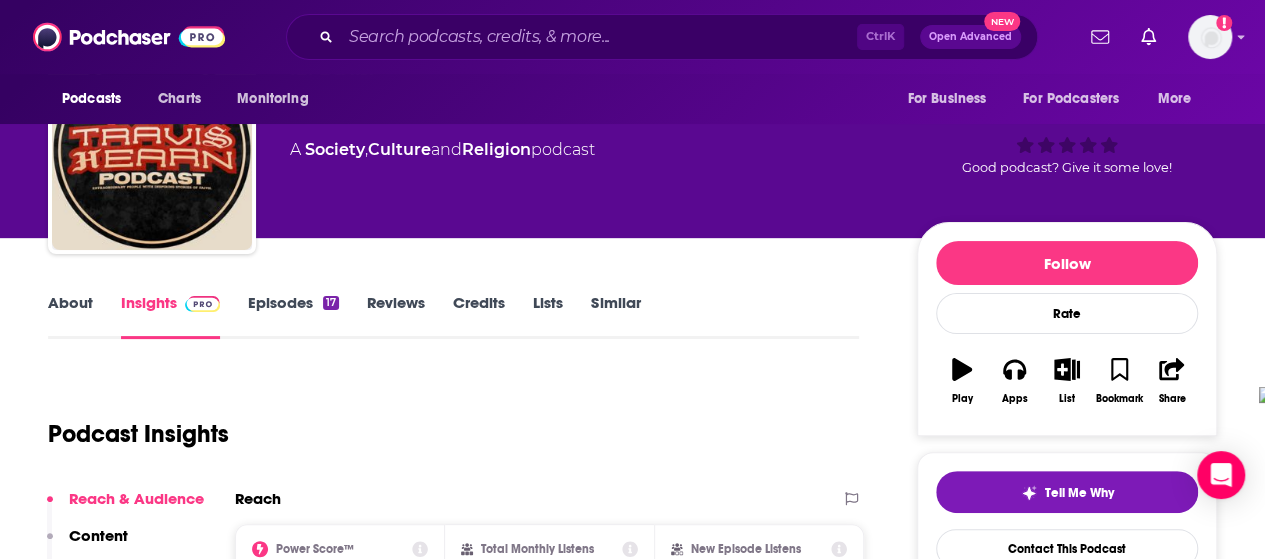scroll, scrollTop: 0, scrollLeft: 0, axis: both 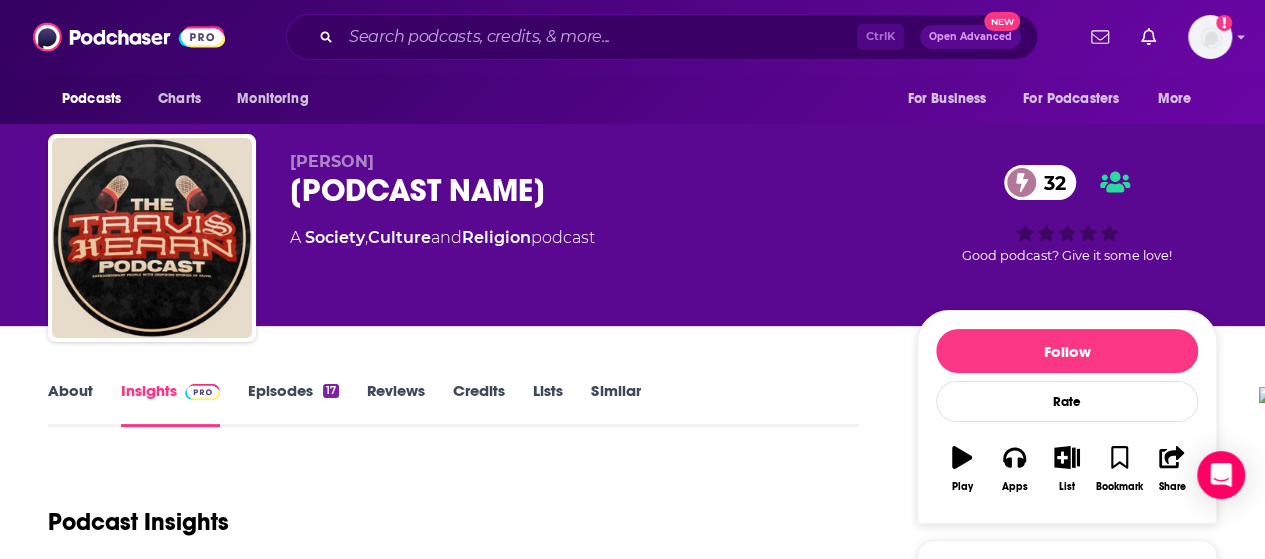 drag, startPoint x: 266, startPoint y: 379, endPoint x: 287, endPoint y: 413, distance: 39.962482 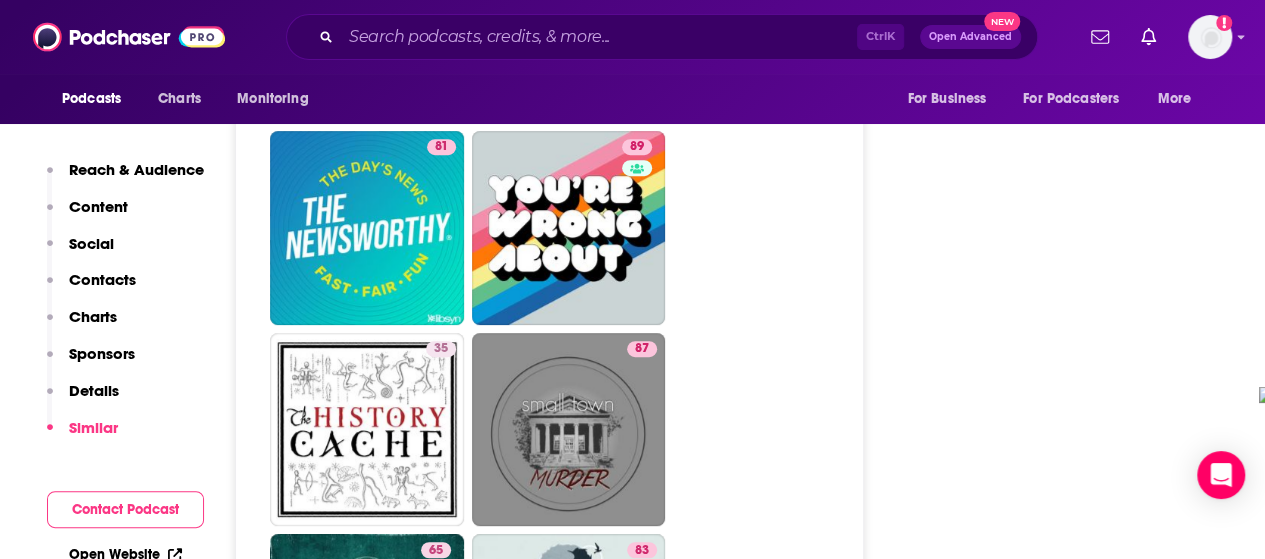 scroll, scrollTop: 7900, scrollLeft: 0, axis: vertical 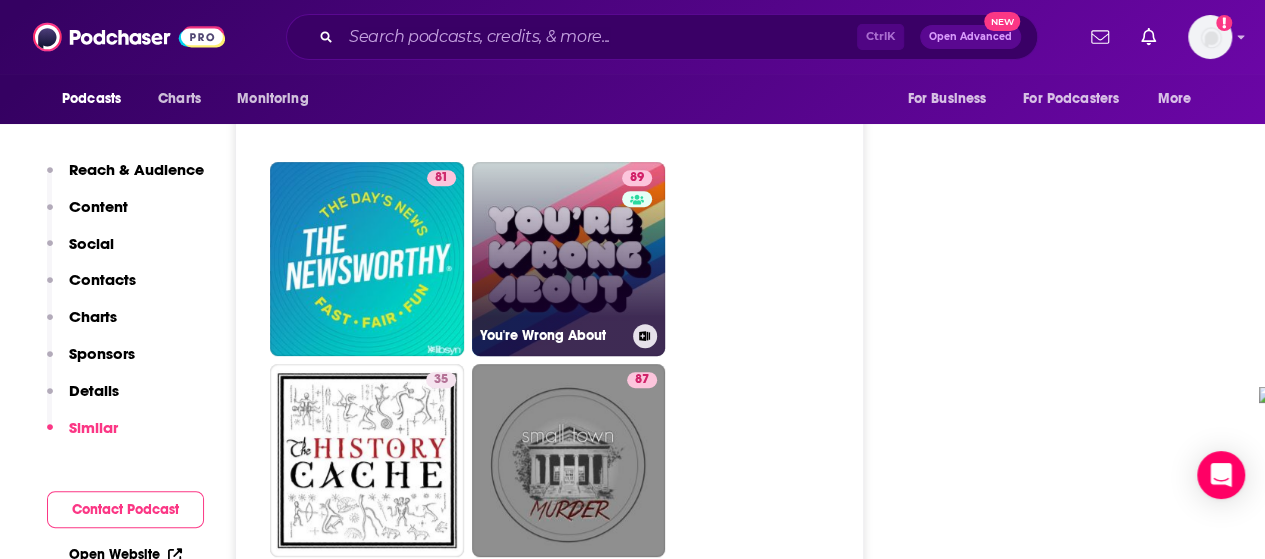 click on "89 You're Wrong About" at bounding box center (569, 259) 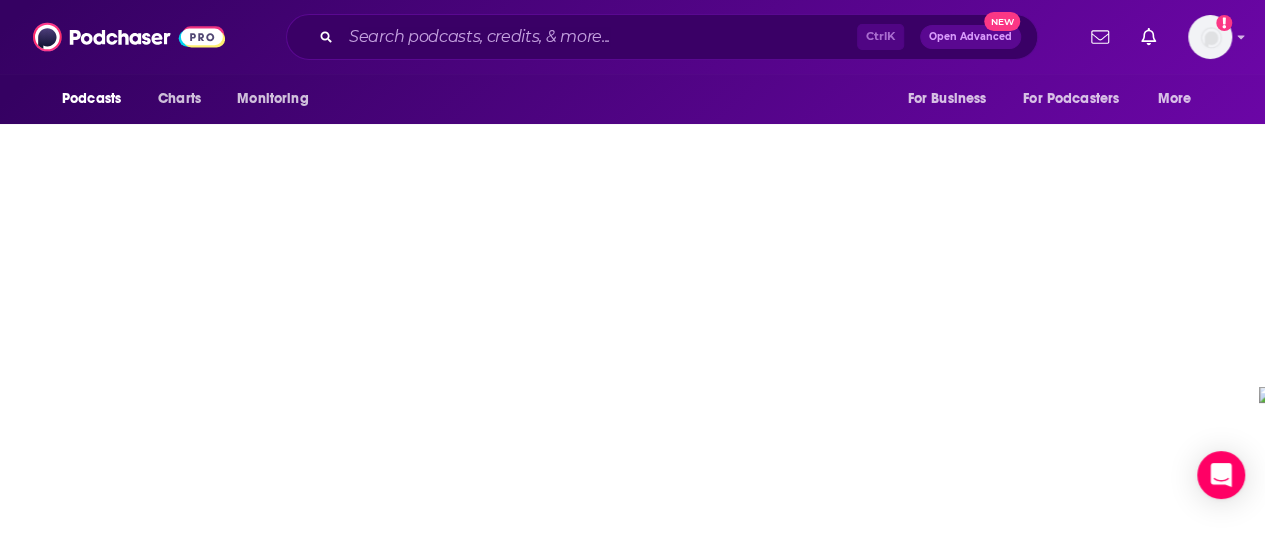 scroll, scrollTop: 0, scrollLeft: 0, axis: both 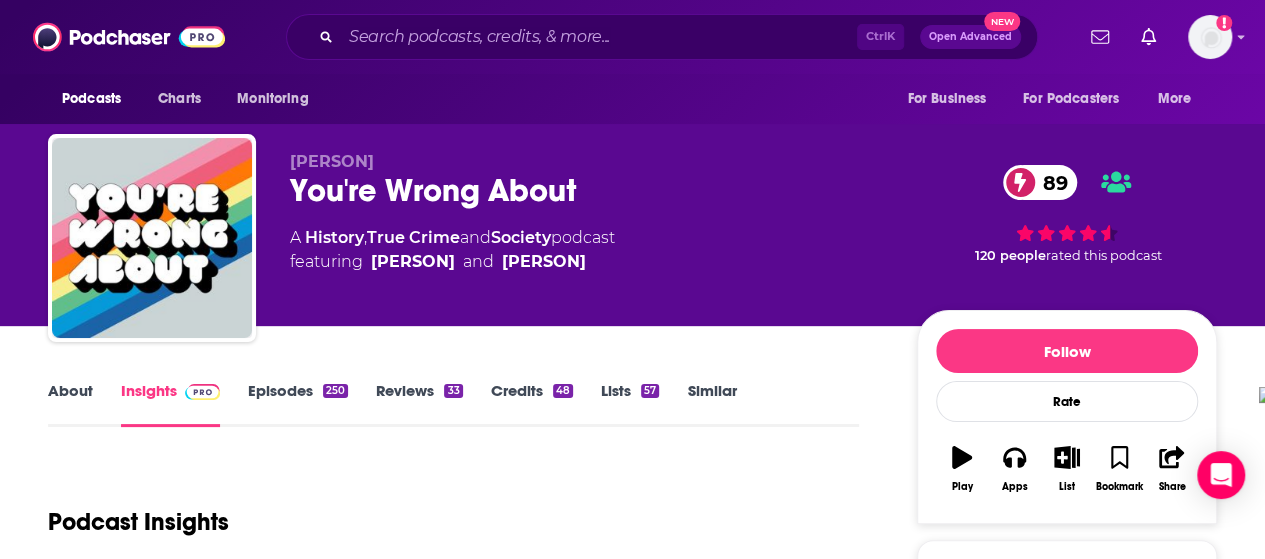 click on "About" at bounding box center [70, 404] 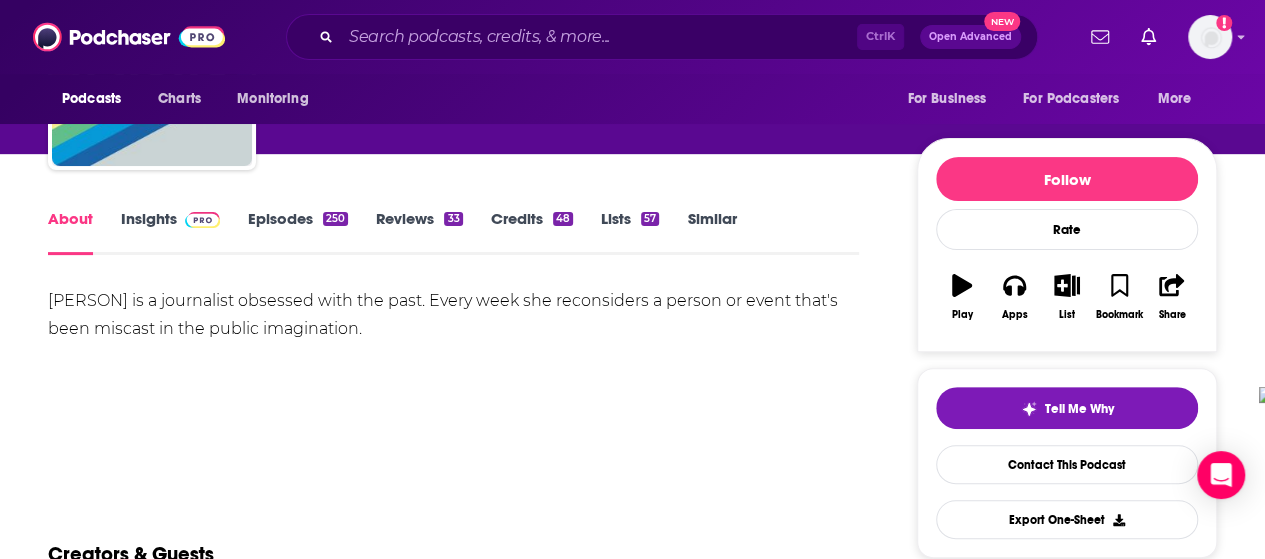 scroll, scrollTop: 200, scrollLeft: 0, axis: vertical 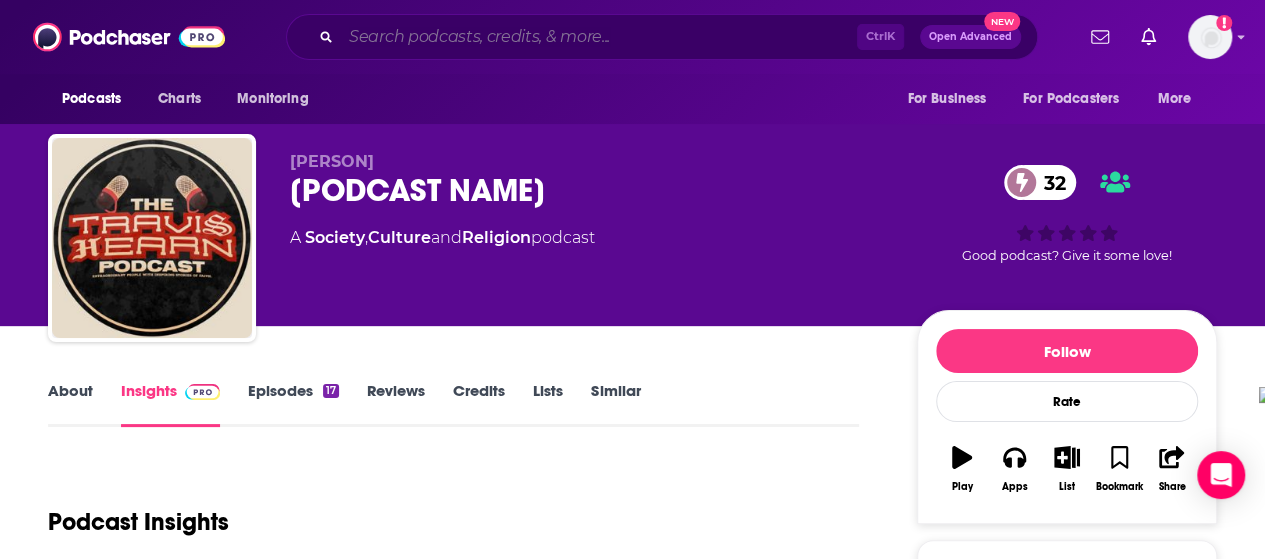 click at bounding box center [599, 37] 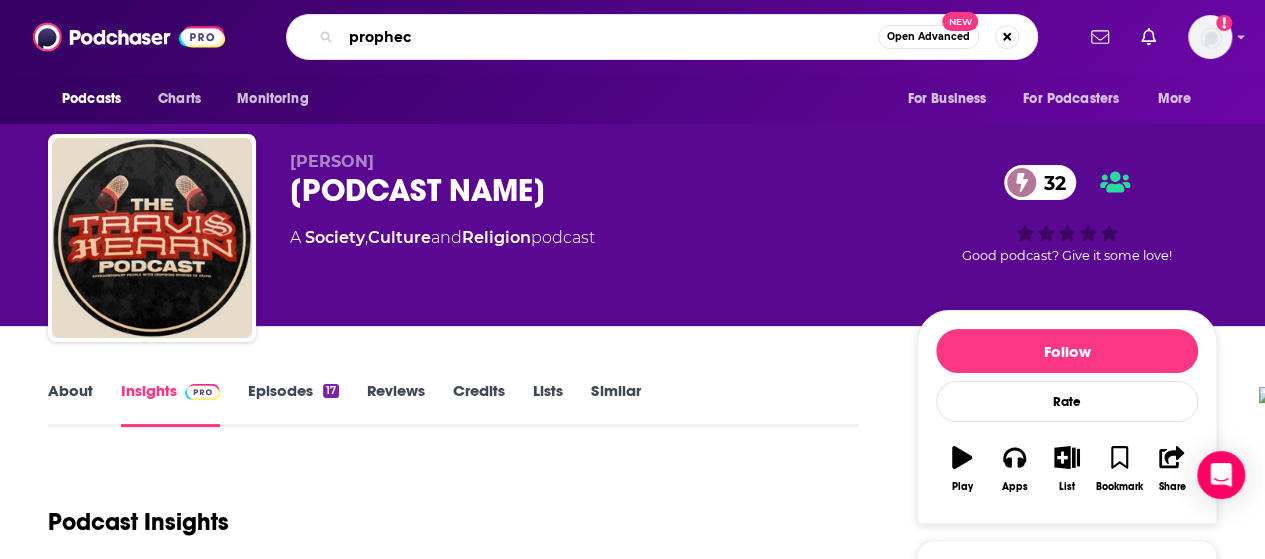 type on "prophecy" 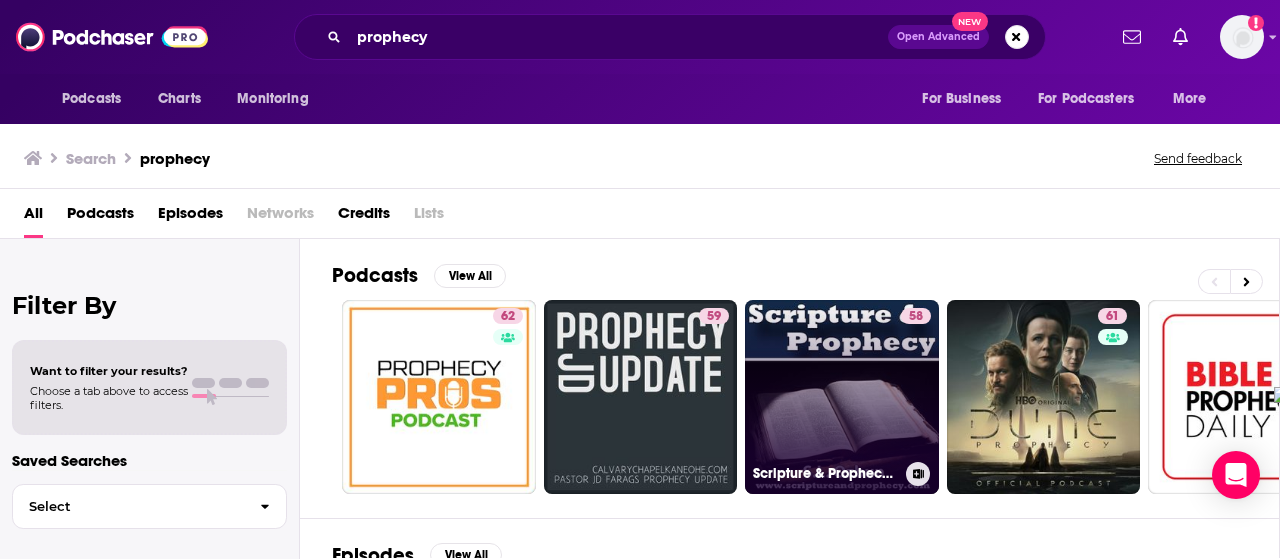 click on "58 Scripture & Prophecy - Weekly Bible Studies" at bounding box center (842, 397) 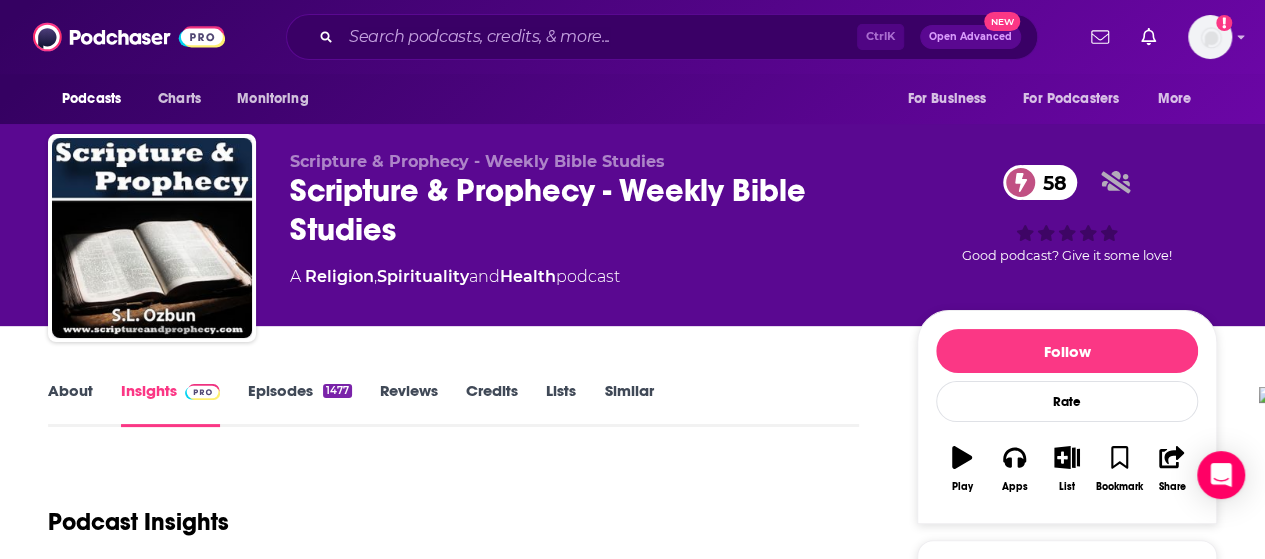 click on "Episodes 1477" at bounding box center (300, 404) 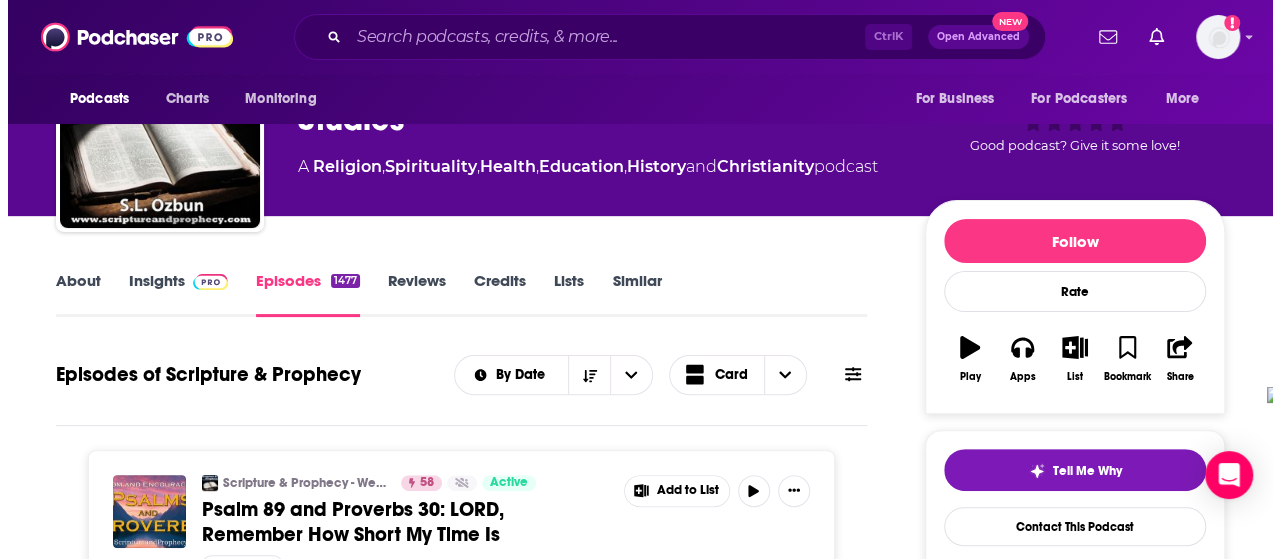 scroll, scrollTop: 0, scrollLeft: 0, axis: both 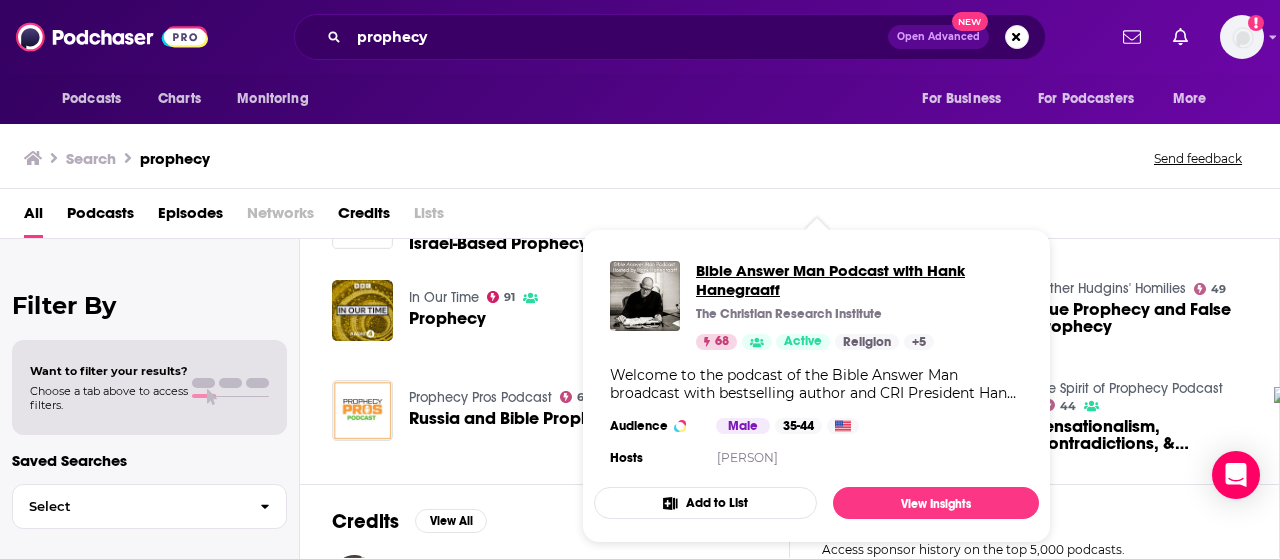 click on "Bible Answer Man Podcast with Hank Hanegraaff" at bounding box center (859, 280) 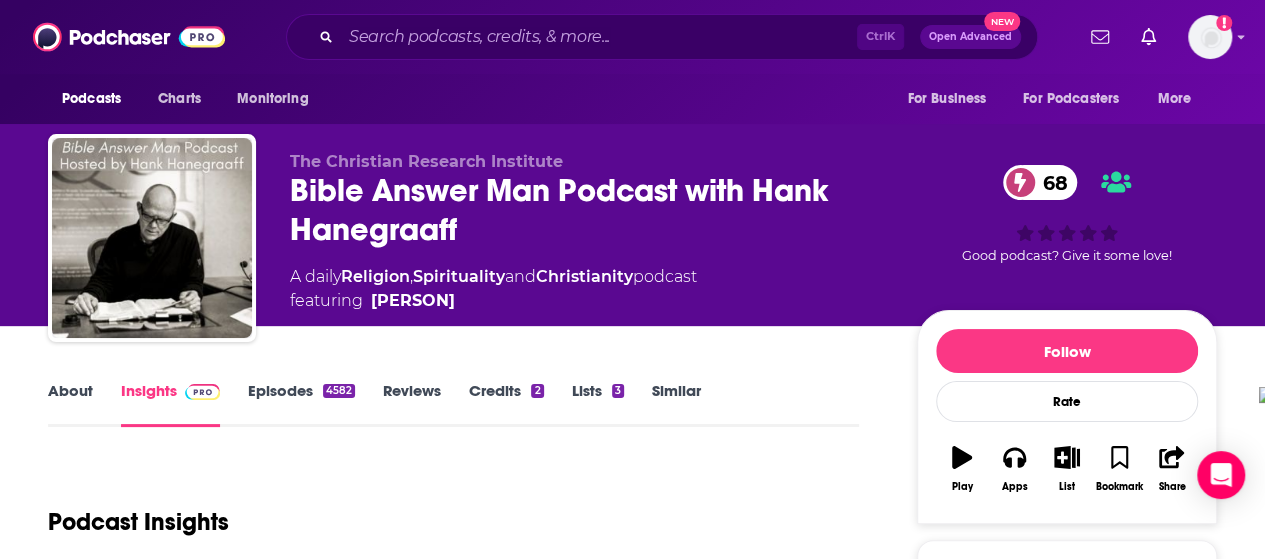 click on "About" at bounding box center (70, 404) 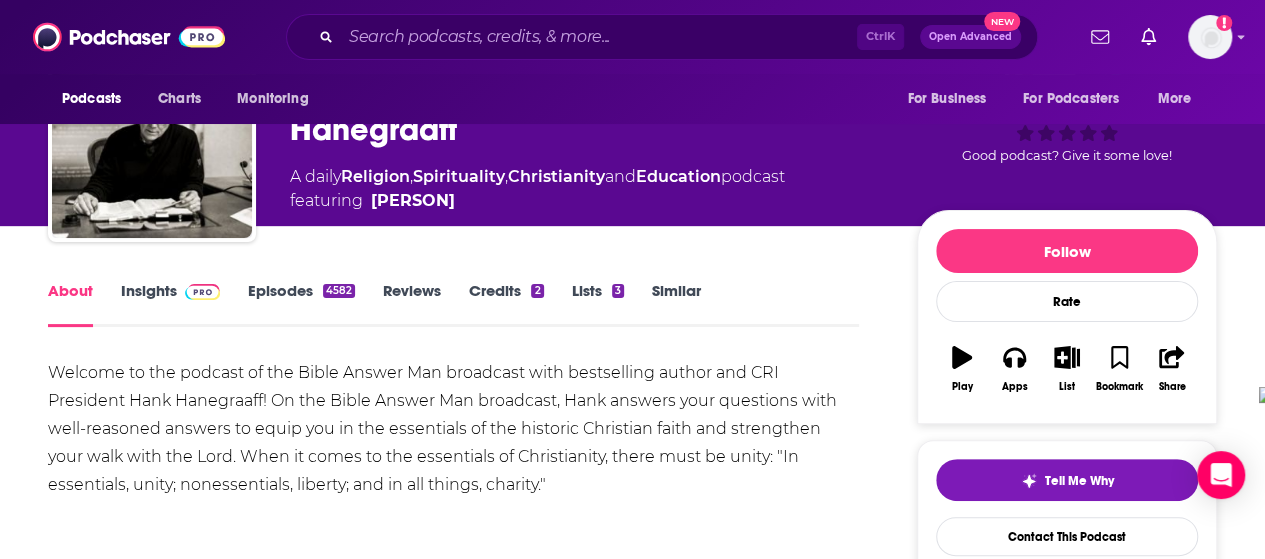 scroll, scrollTop: 200, scrollLeft: 0, axis: vertical 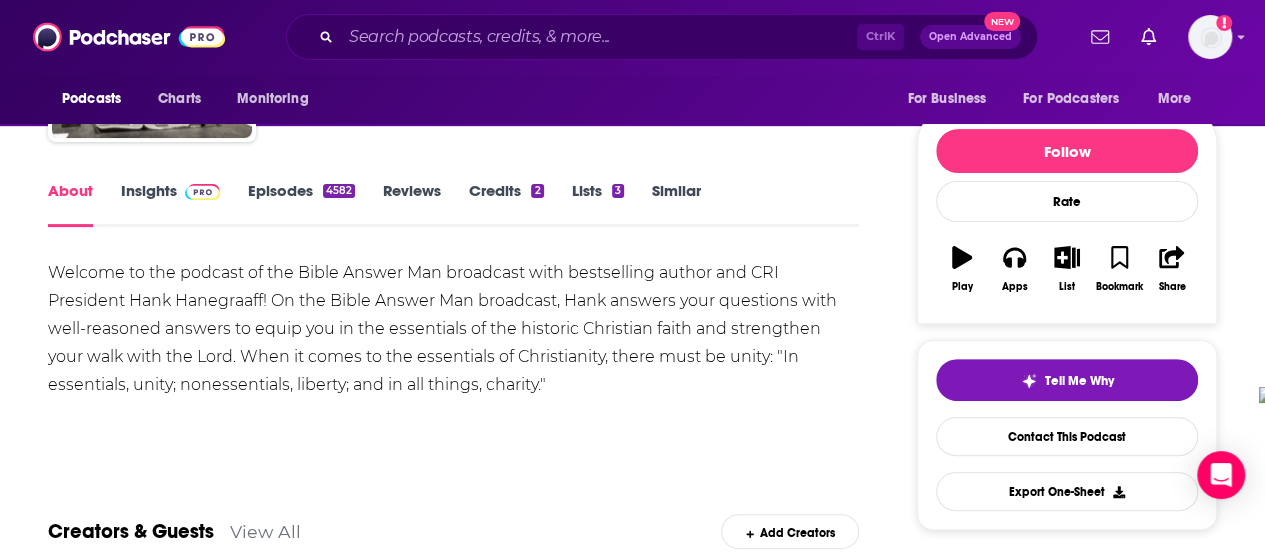 click on "Episodes 4582" at bounding box center (301, 204) 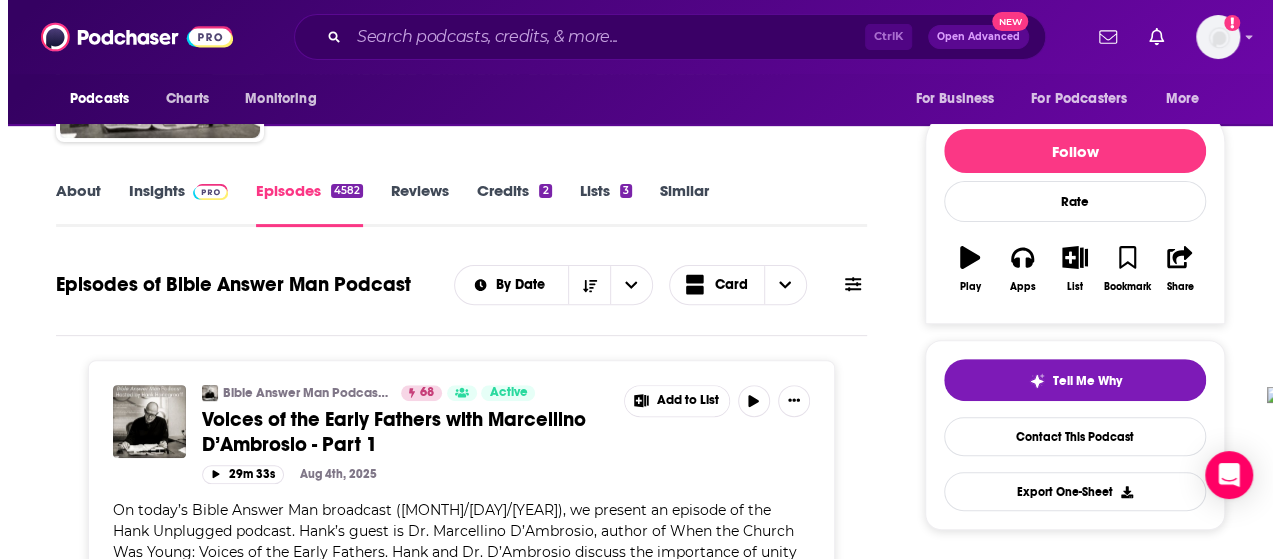 scroll, scrollTop: 0, scrollLeft: 0, axis: both 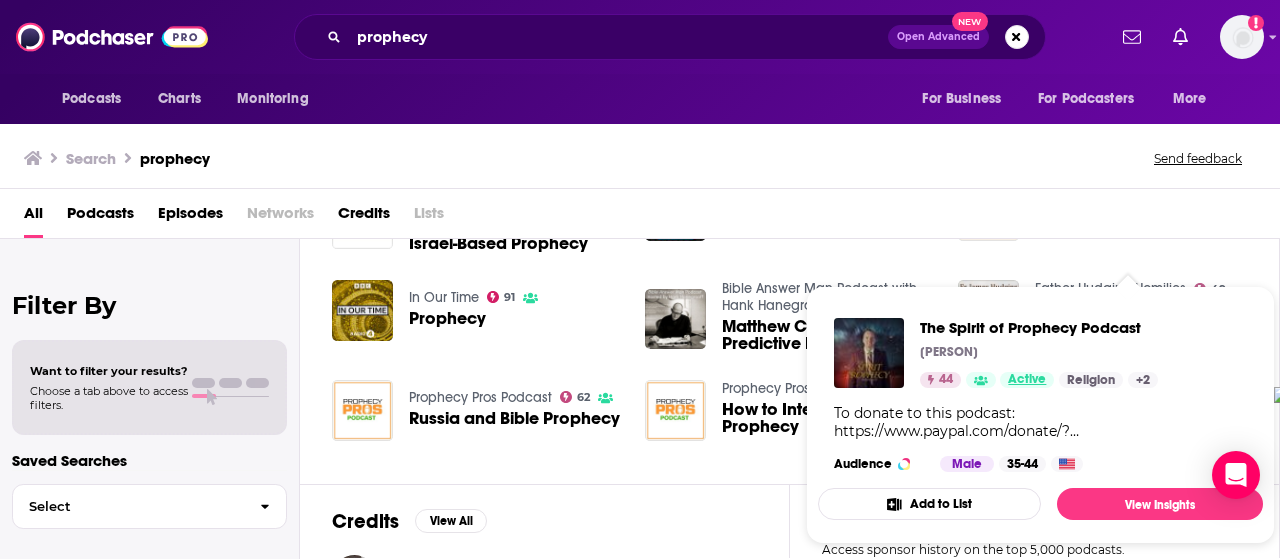 click on "Active" at bounding box center [1027, 380] 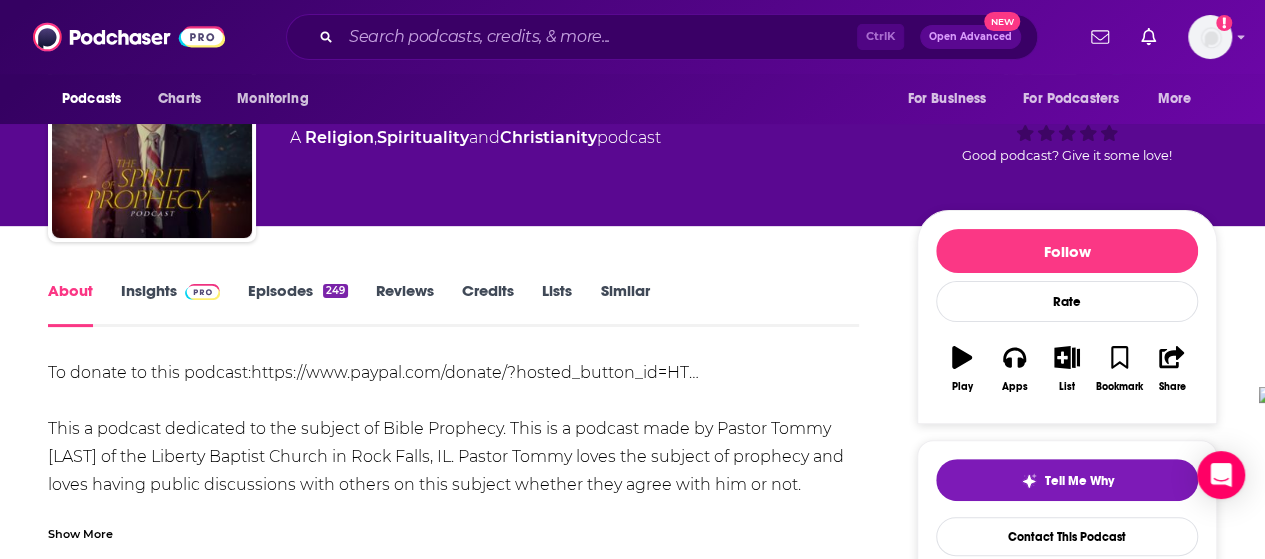 scroll, scrollTop: 200, scrollLeft: 0, axis: vertical 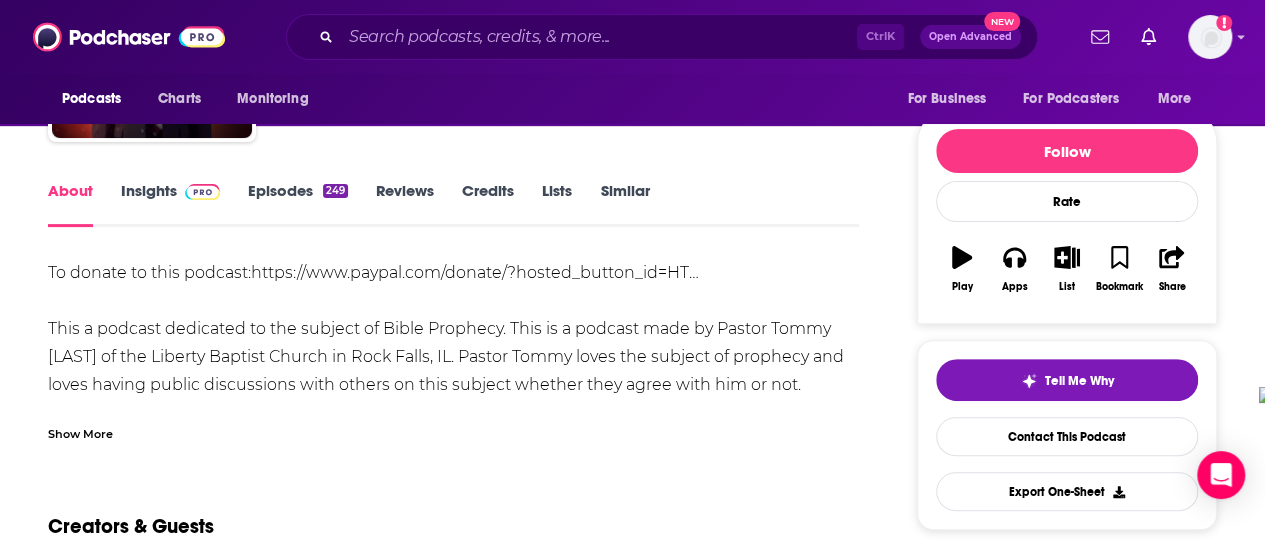 click on "Show More" at bounding box center (80, 432) 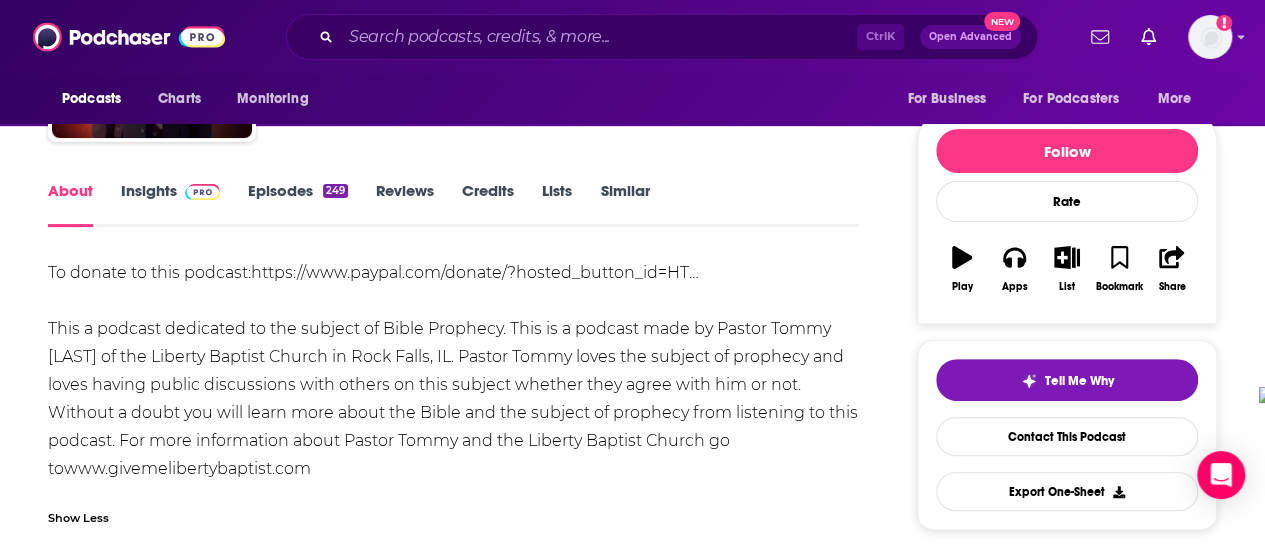click on "Insights" at bounding box center (170, 204) 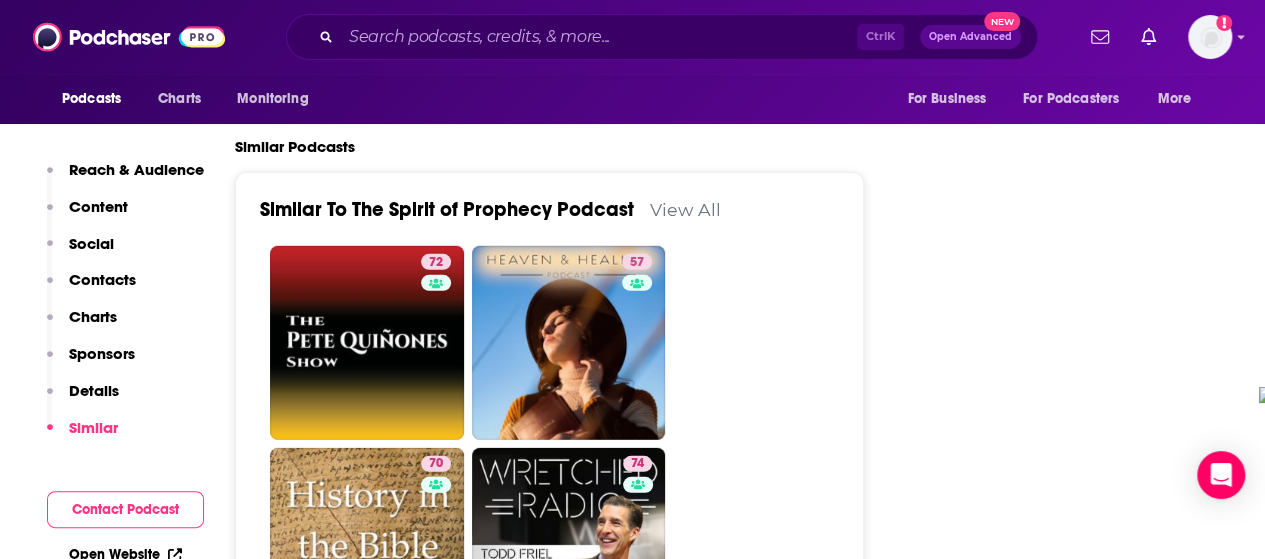 scroll, scrollTop: 2800, scrollLeft: 0, axis: vertical 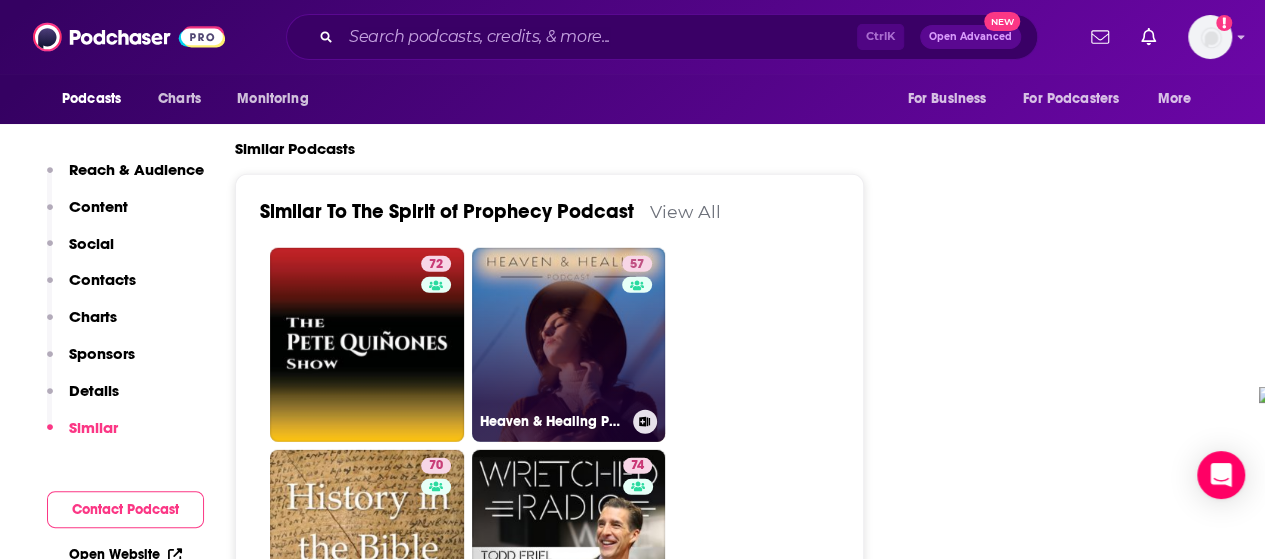 click on "57" at bounding box center [639, 333] 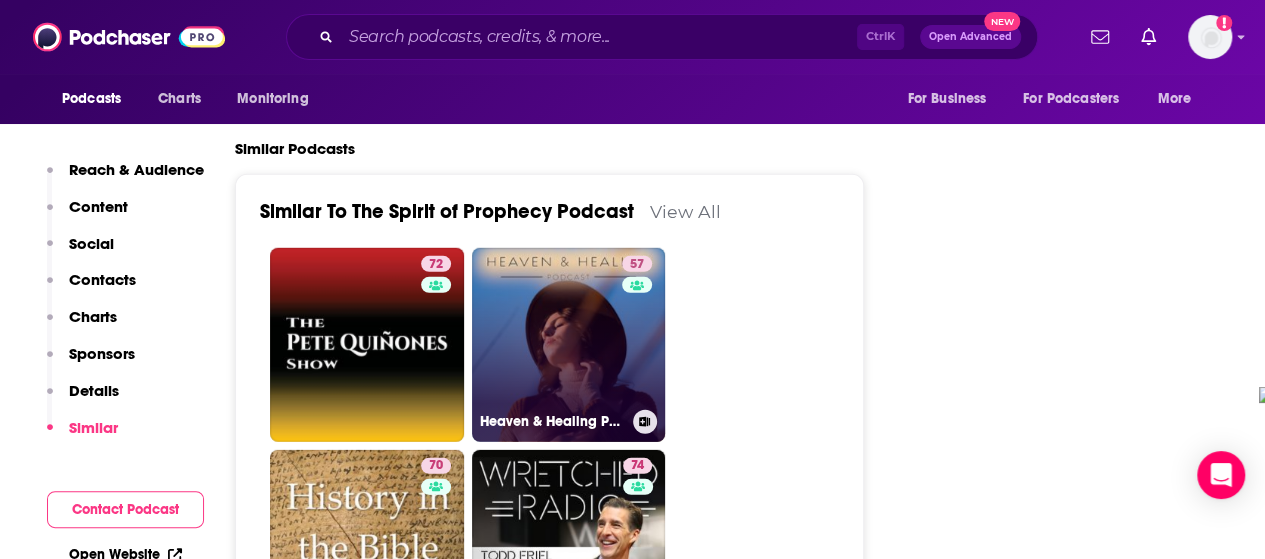 type on "https://www.podchaser.com/podcasts/heaven-healing-podcast-1691594" 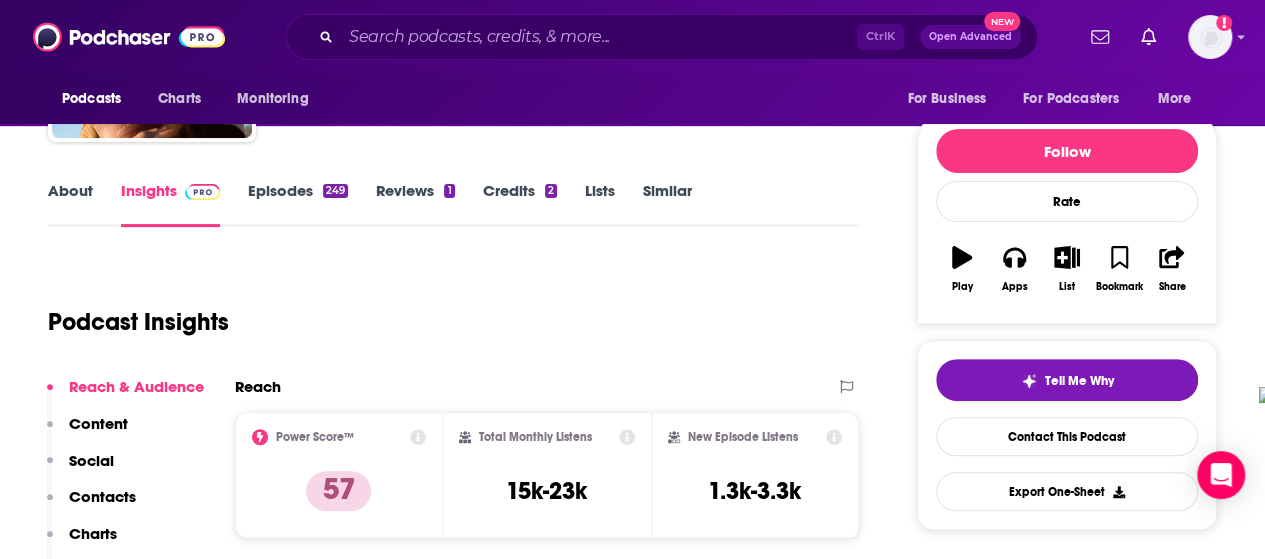 scroll, scrollTop: 100, scrollLeft: 0, axis: vertical 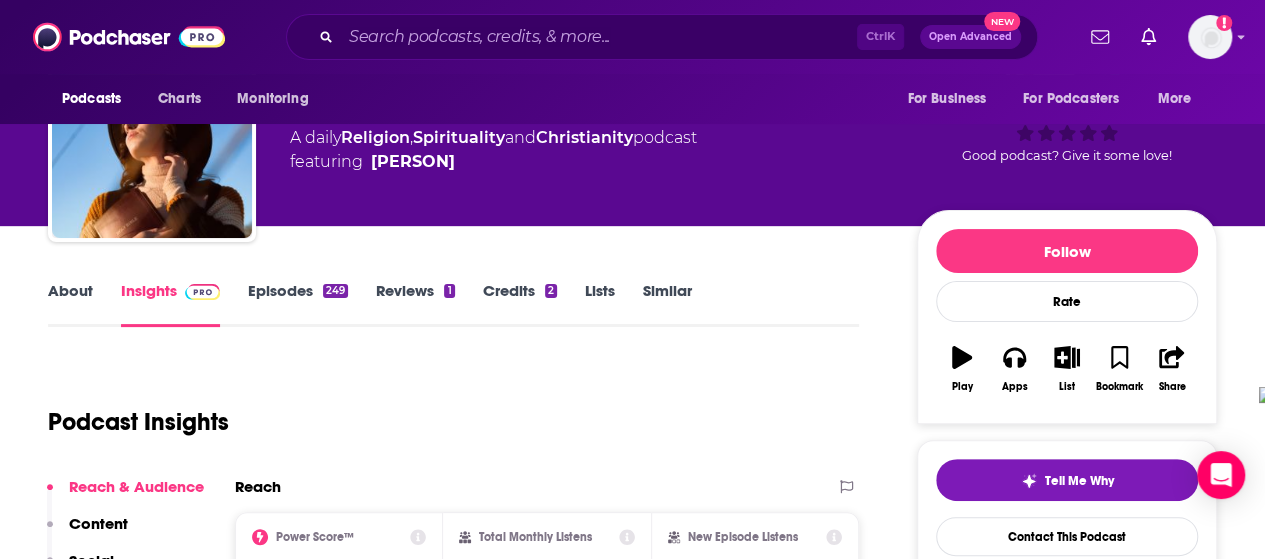 click on "About" at bounding box center (70, 304) 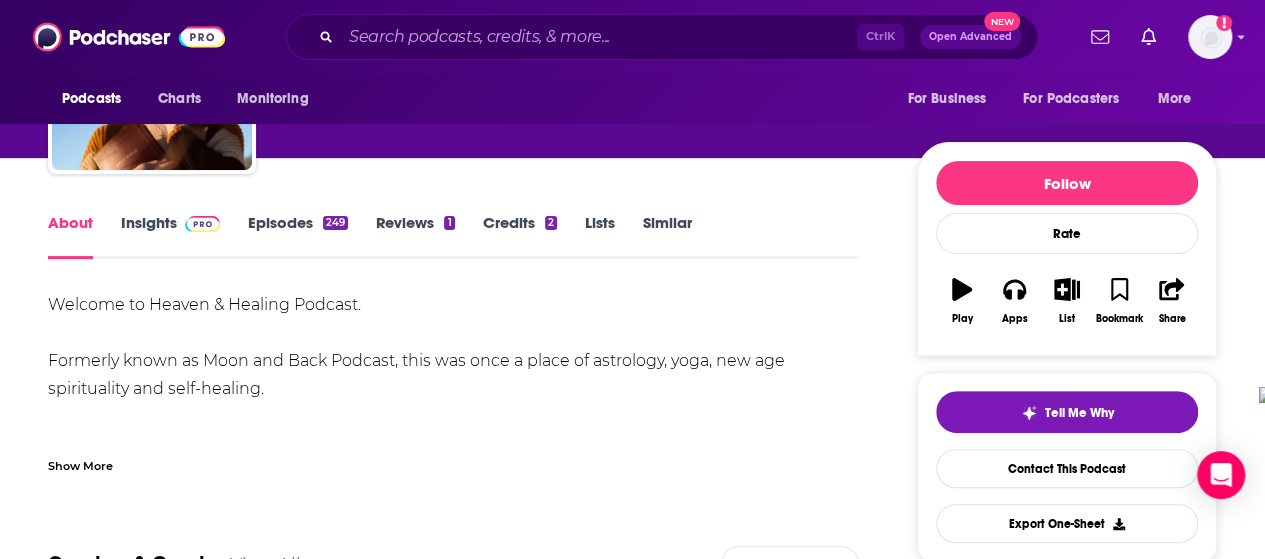 scroll, scrollTop: 200, scrollLeft: 0, axis: vertical 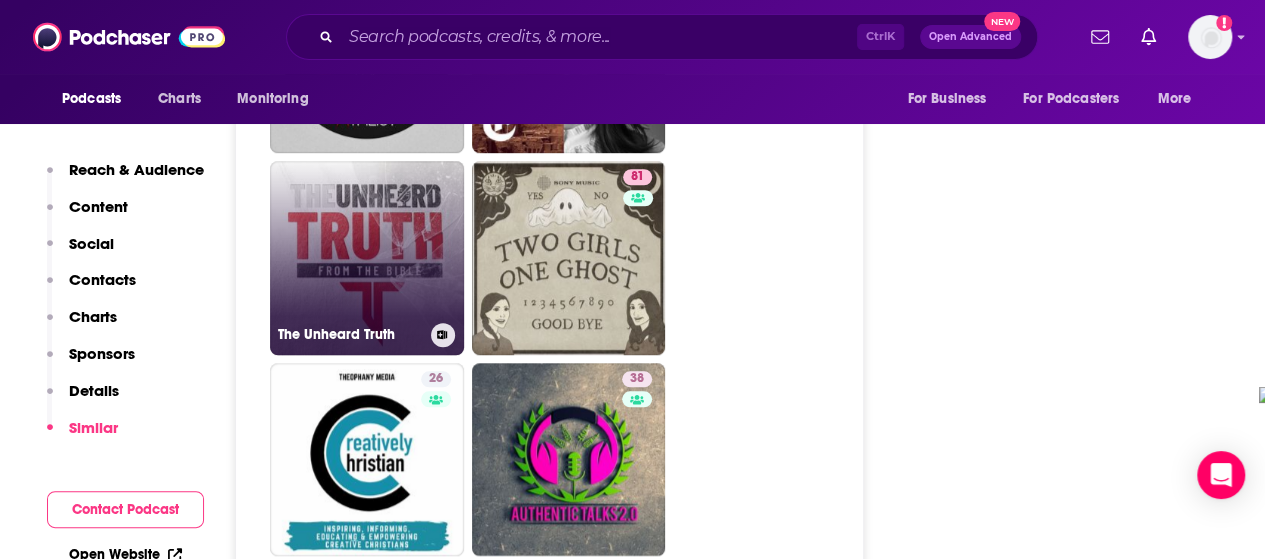 click on "The Unheard Truth" at bounding box center (367, 258) 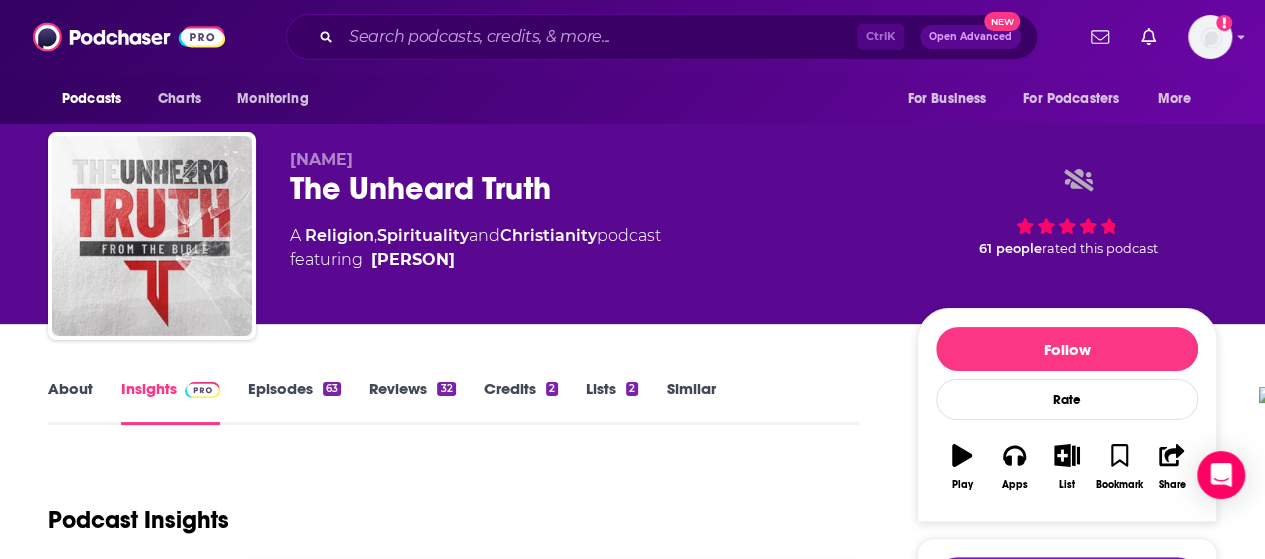 scroll, scrollTop: 0, scrollLeft: 0, axis: both 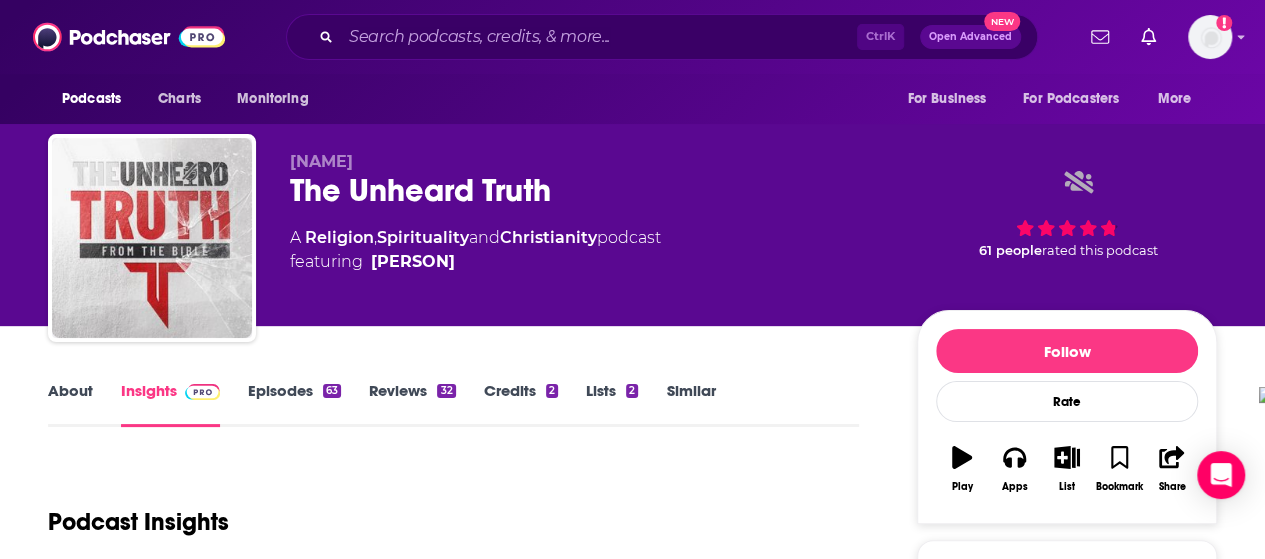 click on "About" at bounding box center (70, 404) 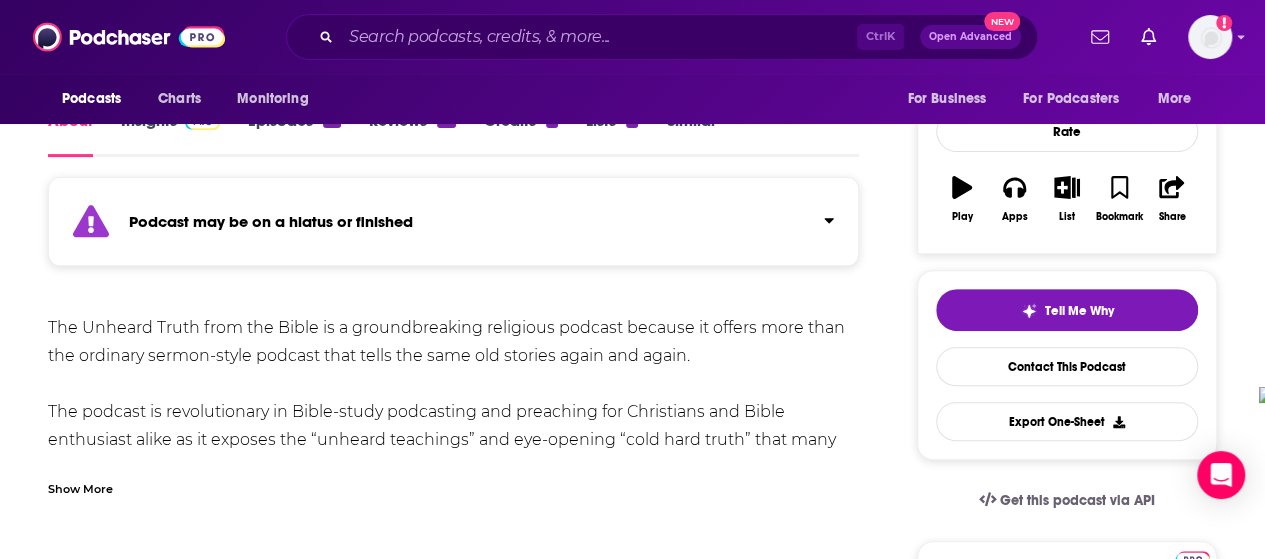 scroll, scrollTop: 0, scrollLeft: 0, axis: both 